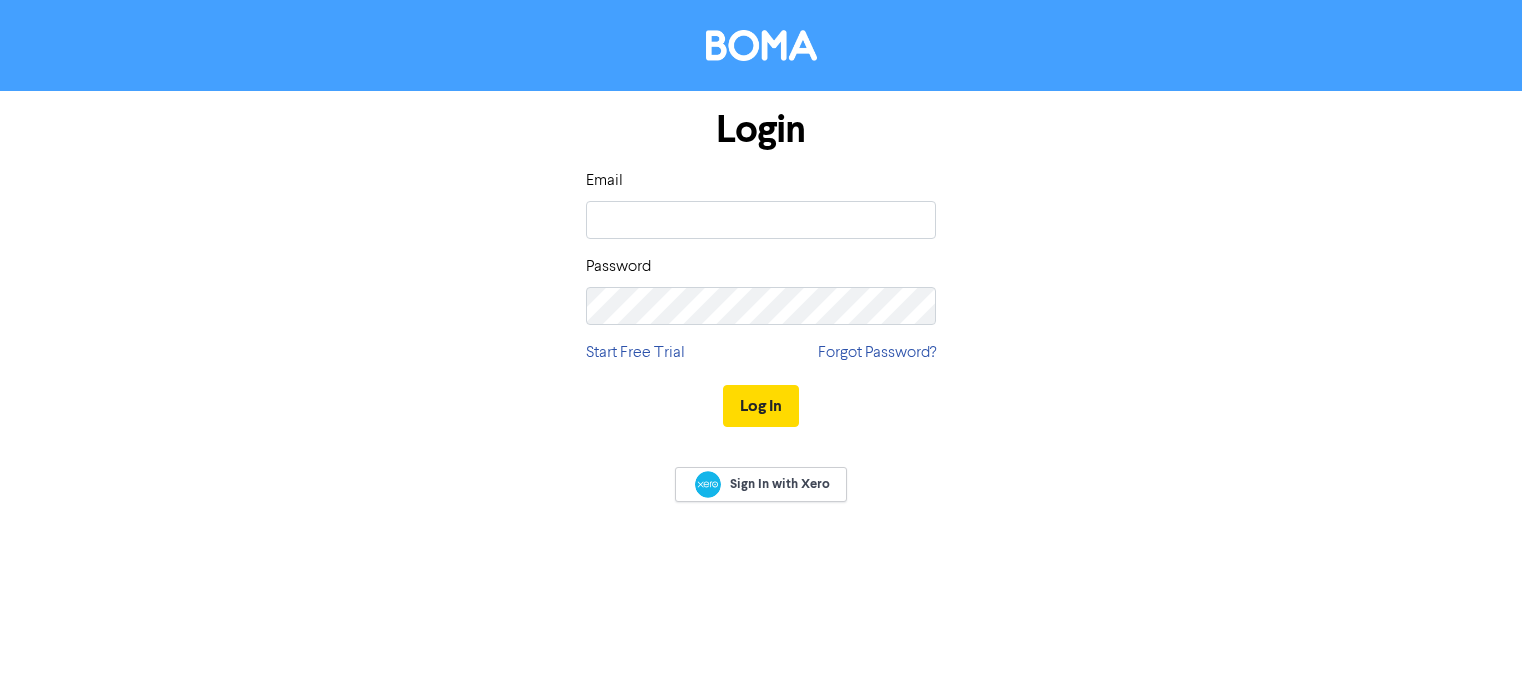scroll, scrollTop: 0, scrollLeft: 0, axis: both 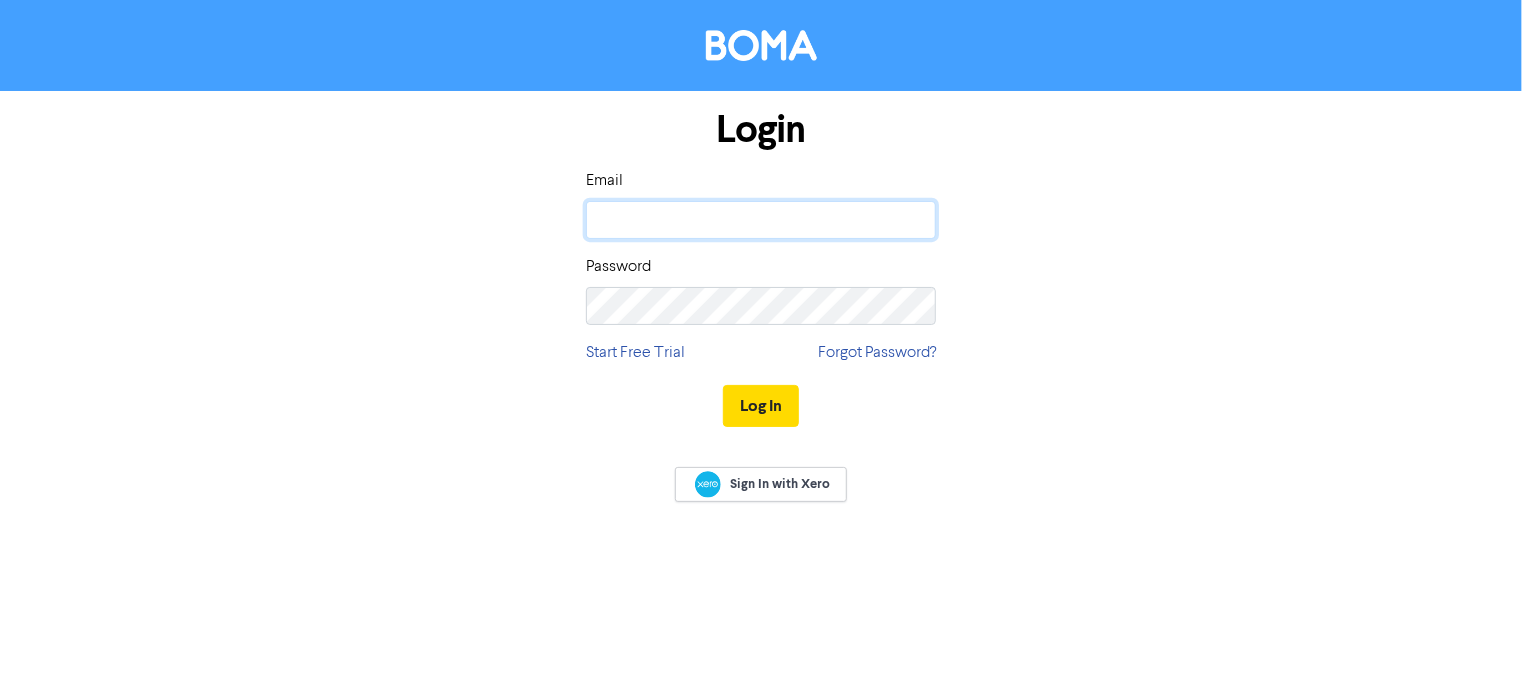 click 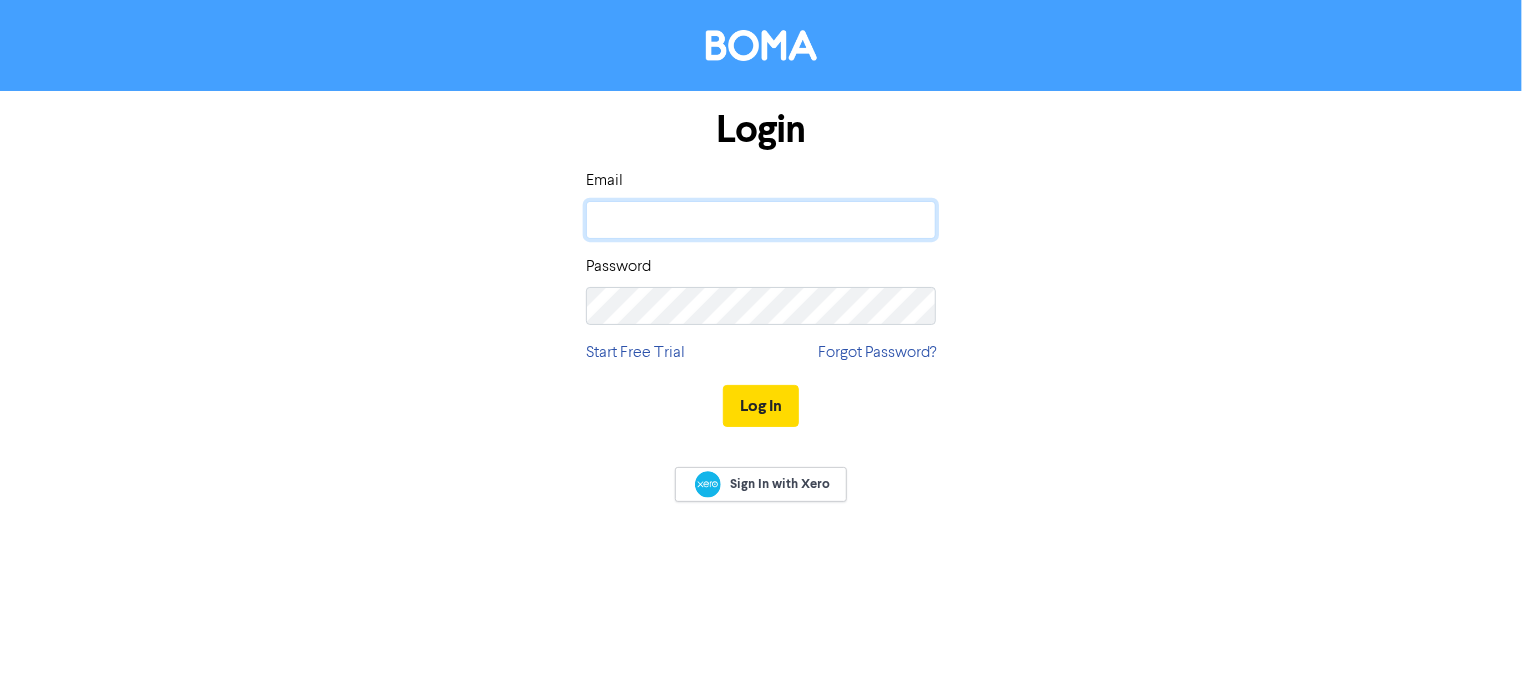 type on "admin@[DOMAIN]" 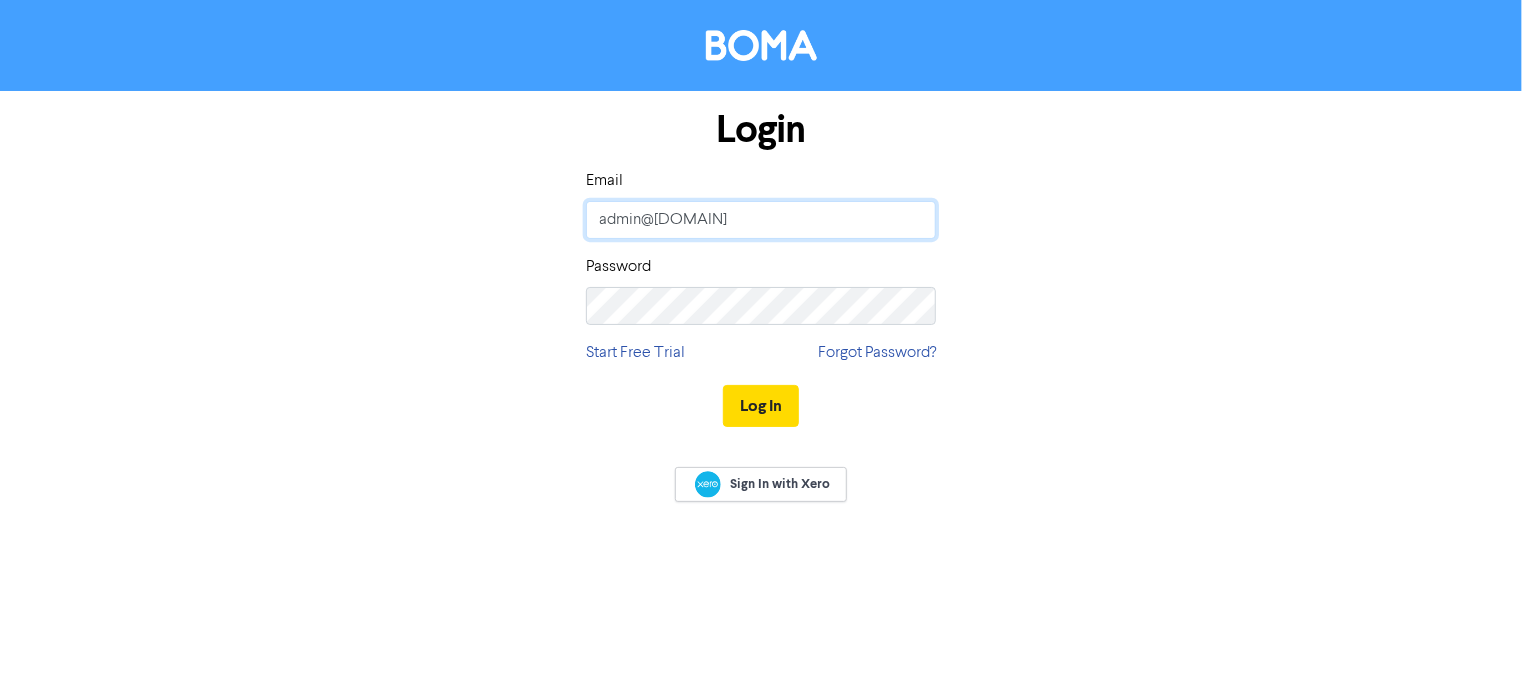 drag, startPoint x: 856, startPoint y: 233, endPoint x: 316, endPoint y: 266, distance: 541.0074 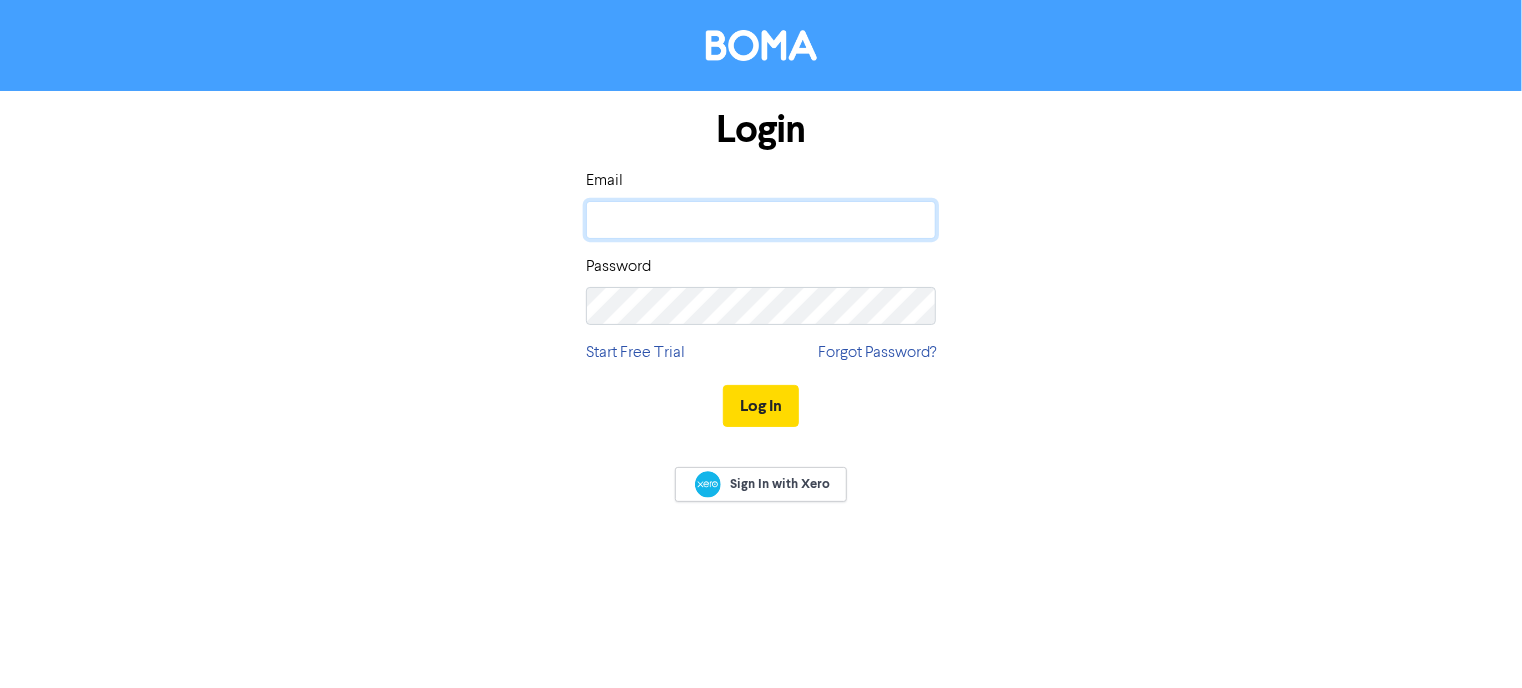 click 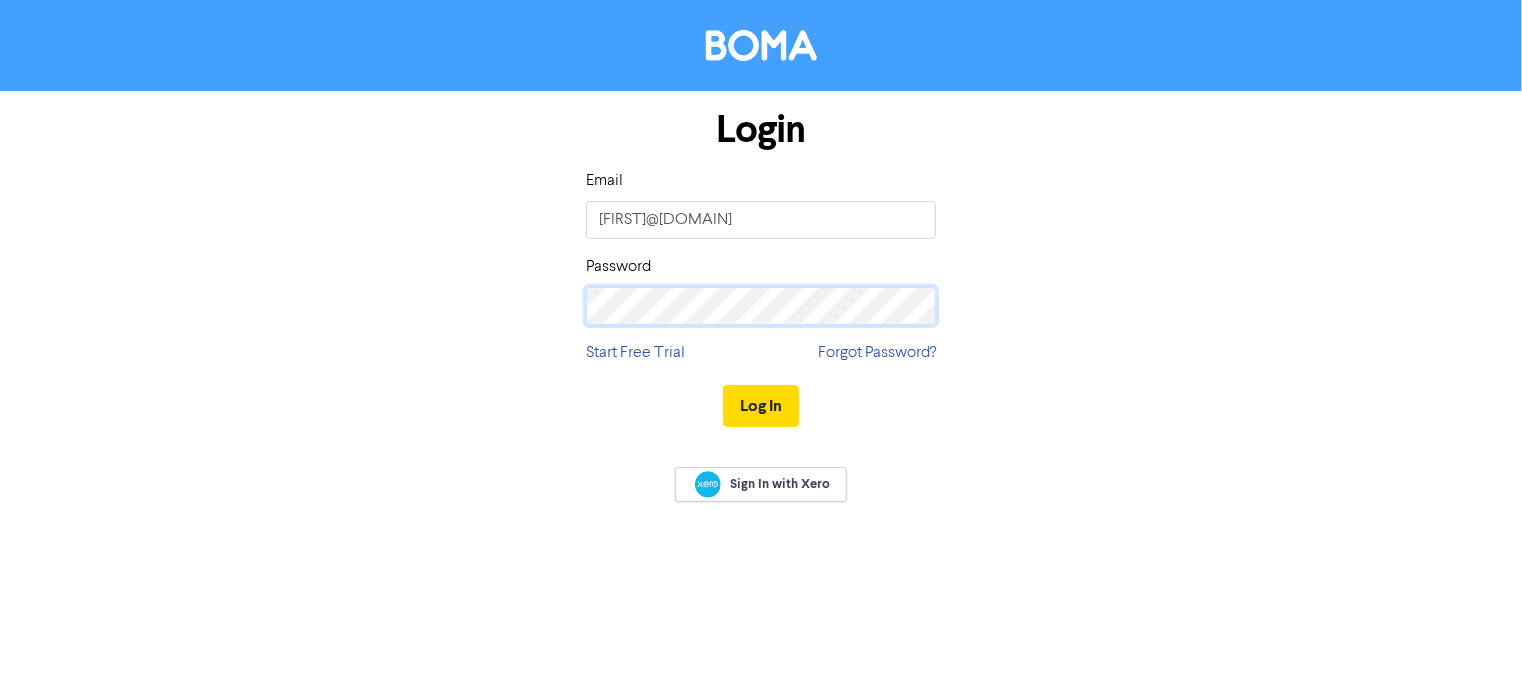 click on "Log In" at bounding box center (761, 406) 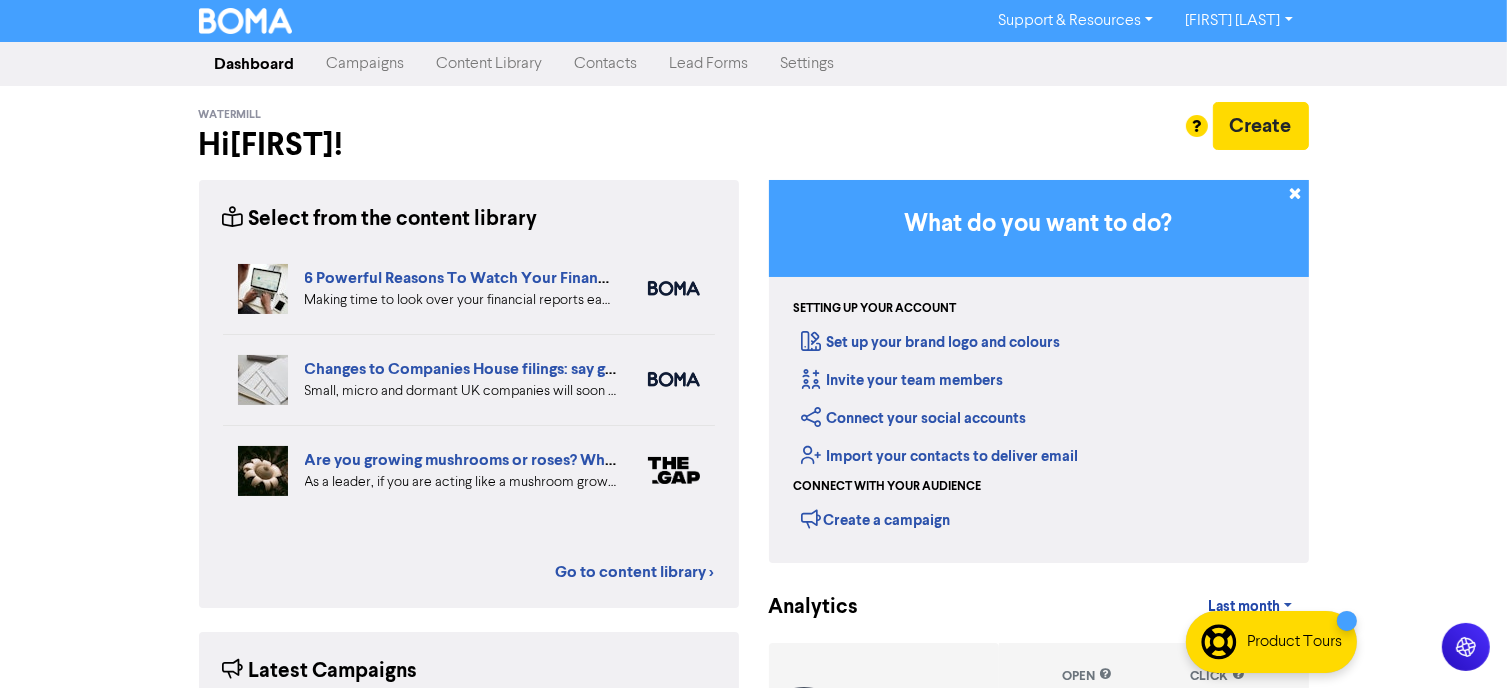click on "Campaigns" at bounding box center [366, 64] 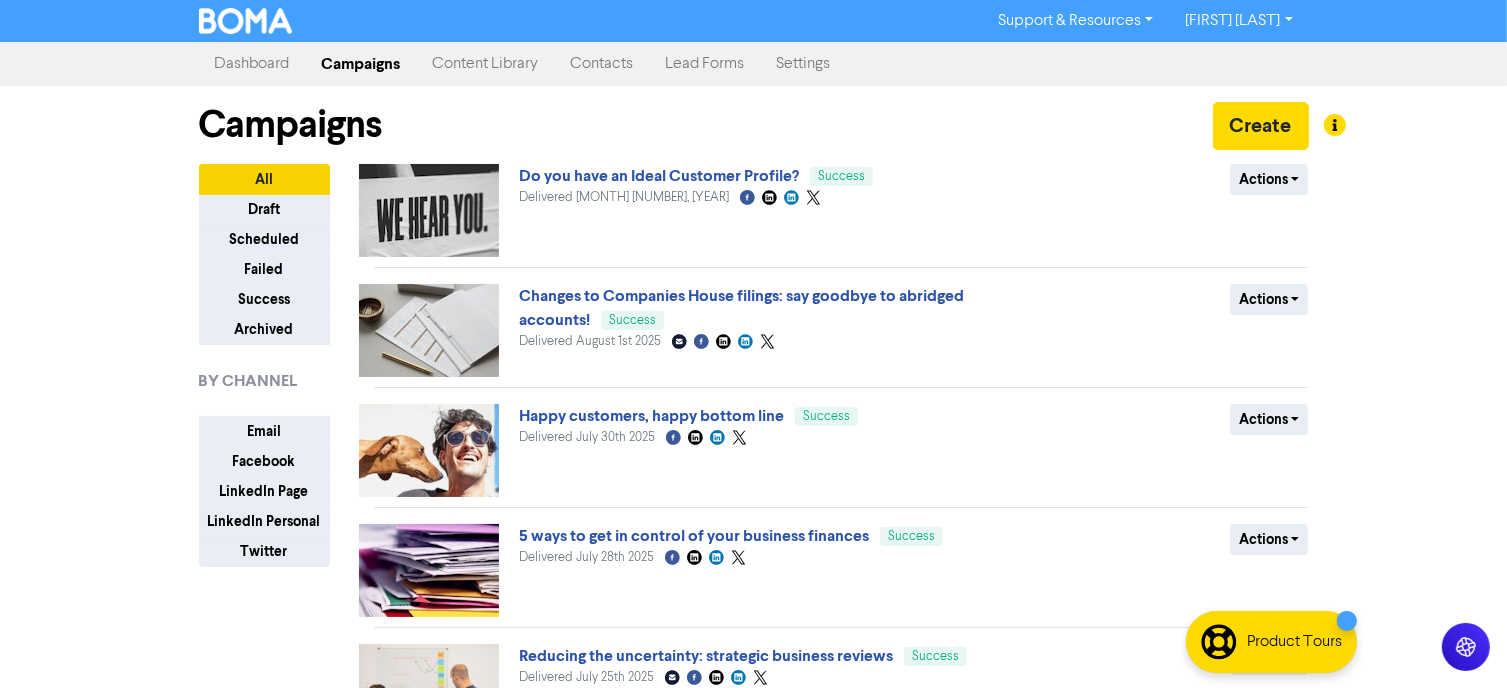 click on "Content Library" at bounding box center [486, 64] 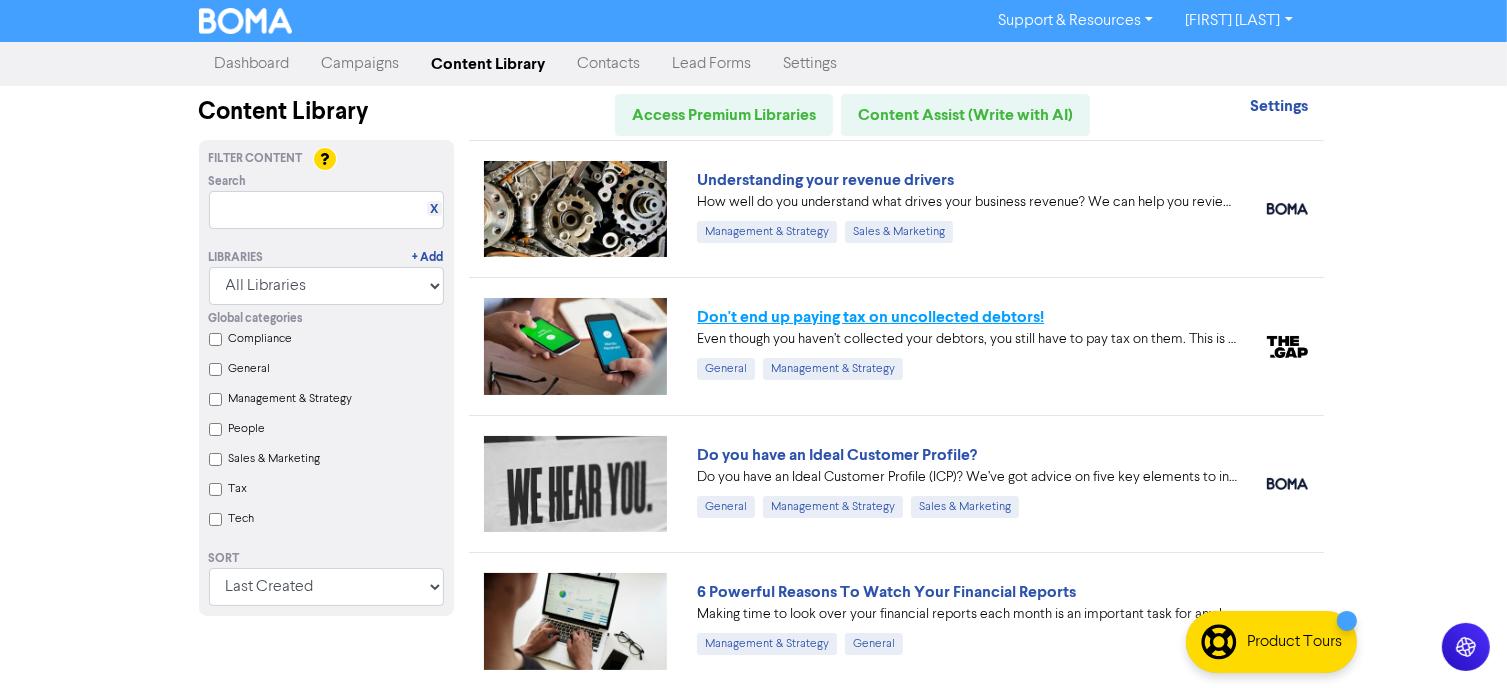 click on "Don't end up paying tax on uncollected debtors!" at bounding box center (870, 317) 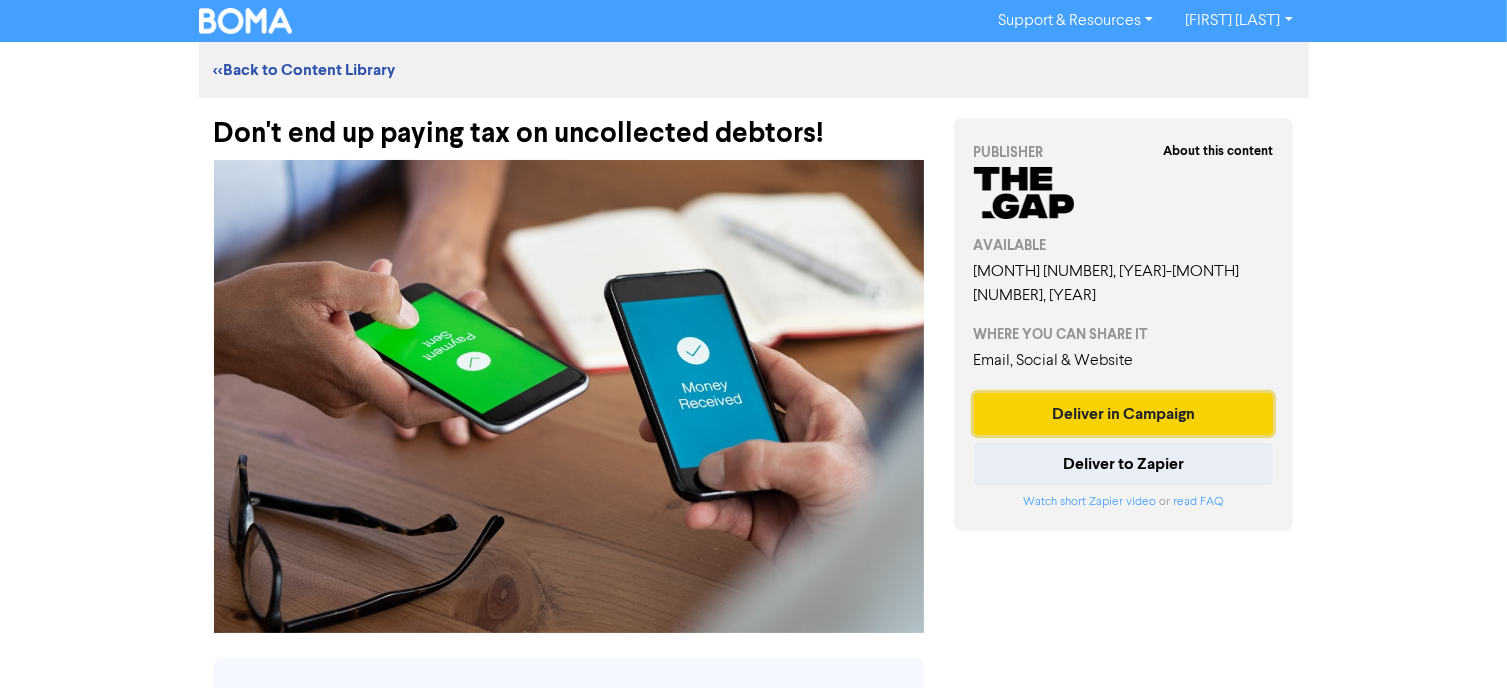 click on "Deliver in Campaign" at bounding box center (1124, 414) 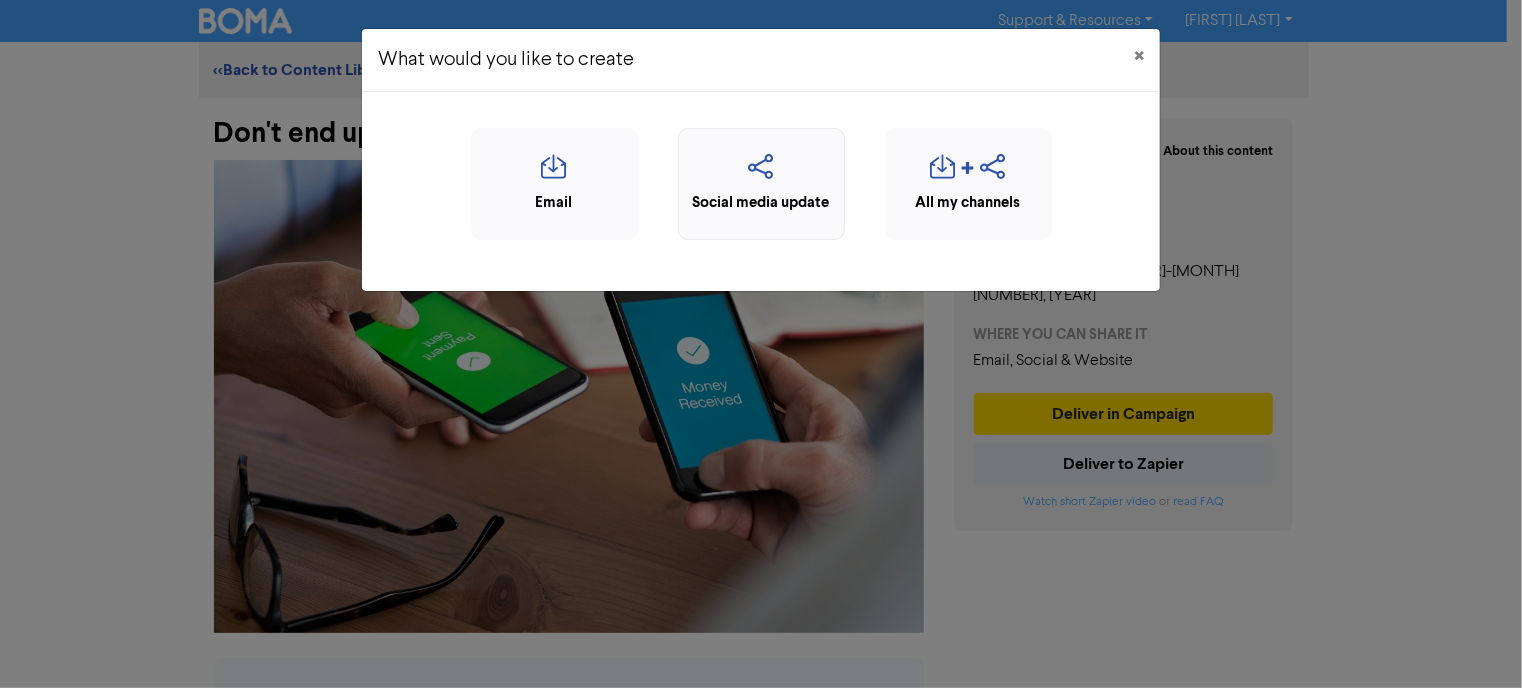 click at bounding box center (761, 173) 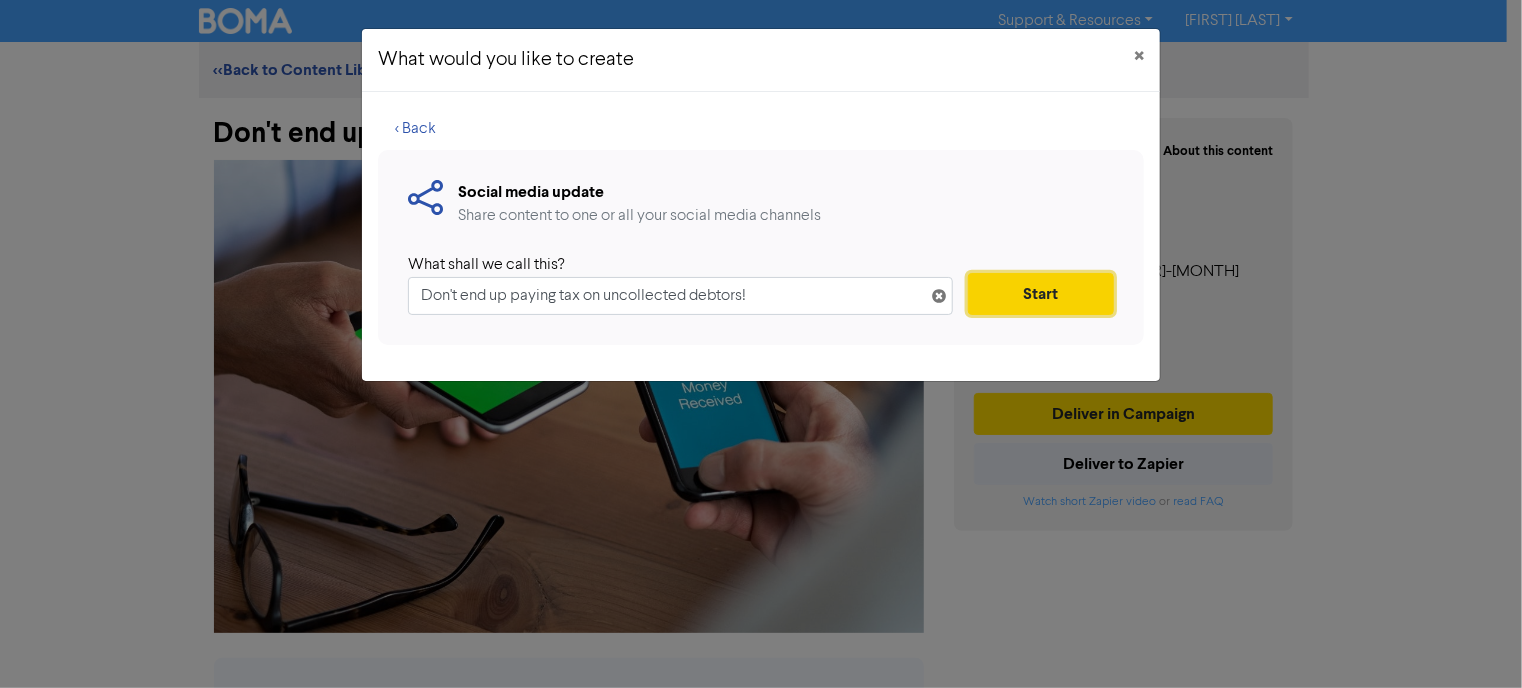 click on "Start" at bounding box center [1041, 294] 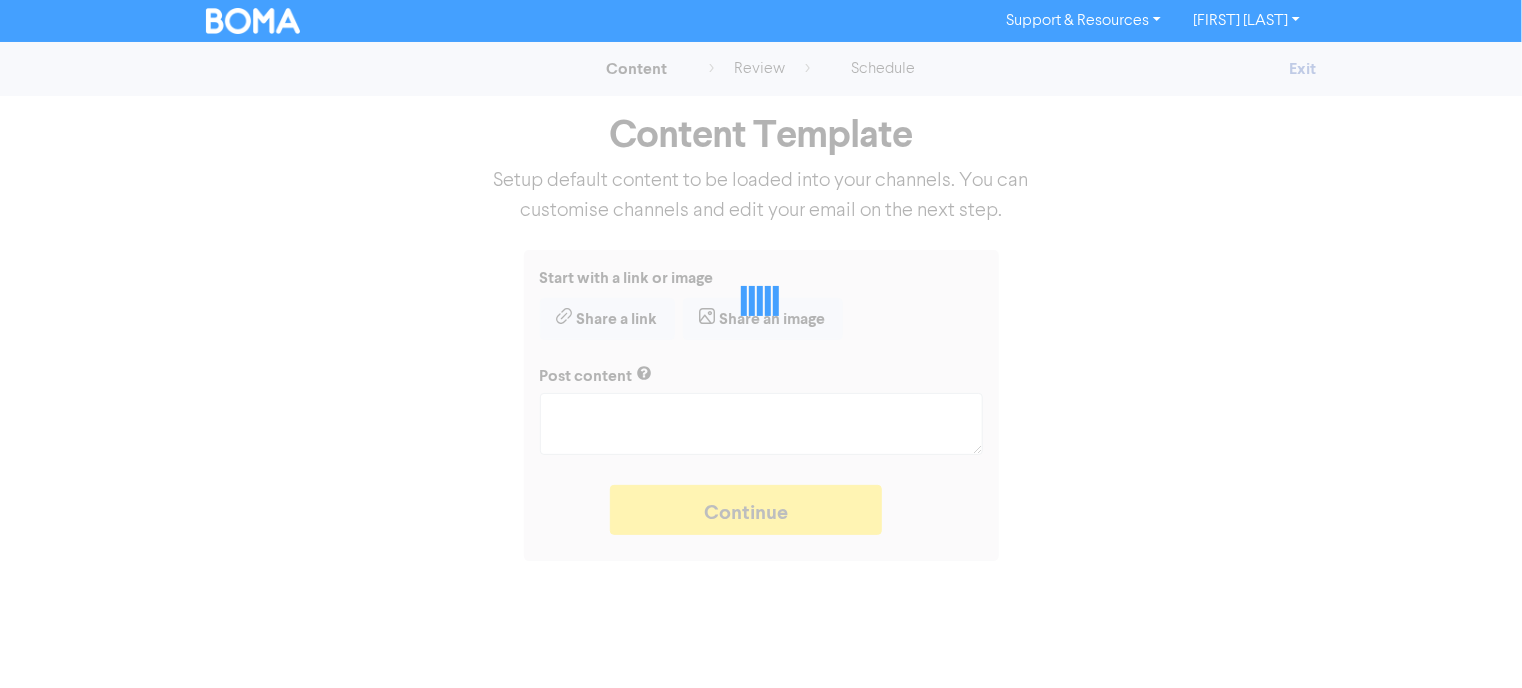 type on "x" 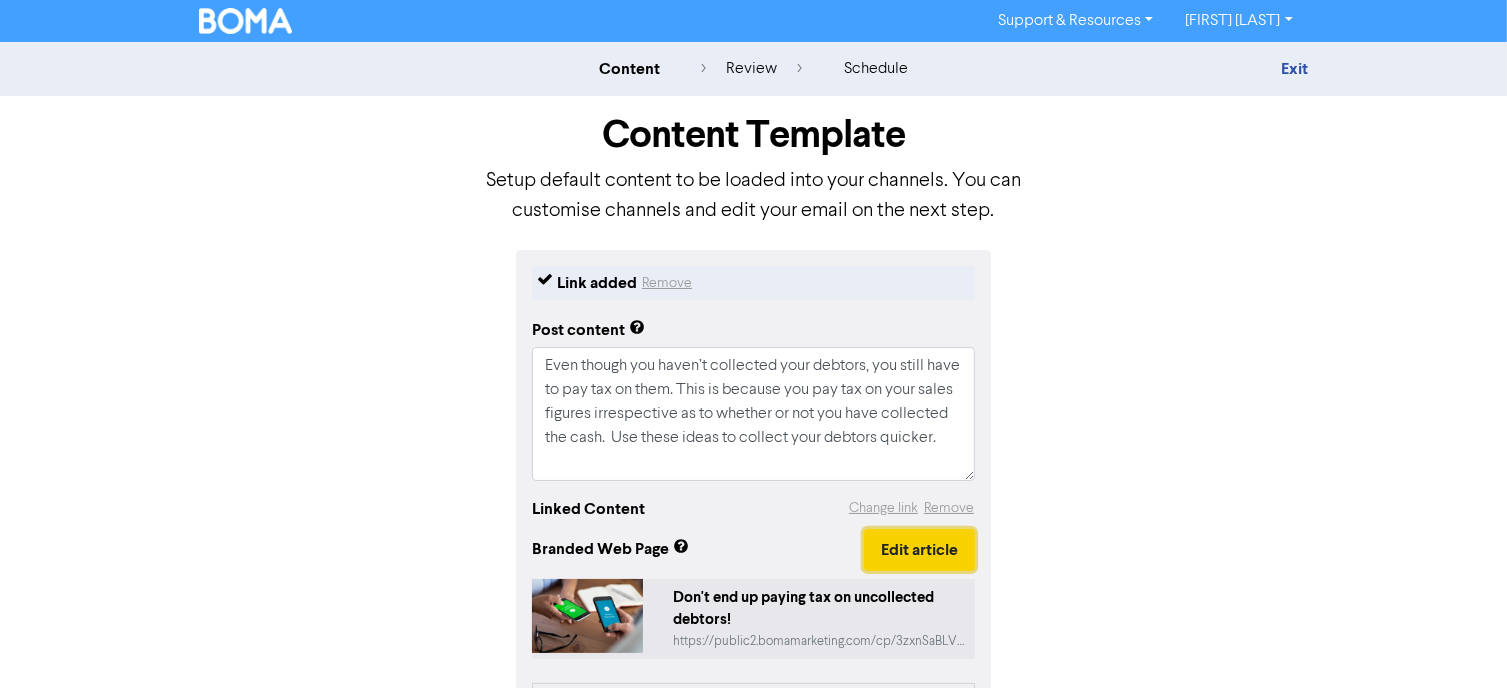 click on "Edit article" at bounding box center [919, 550] 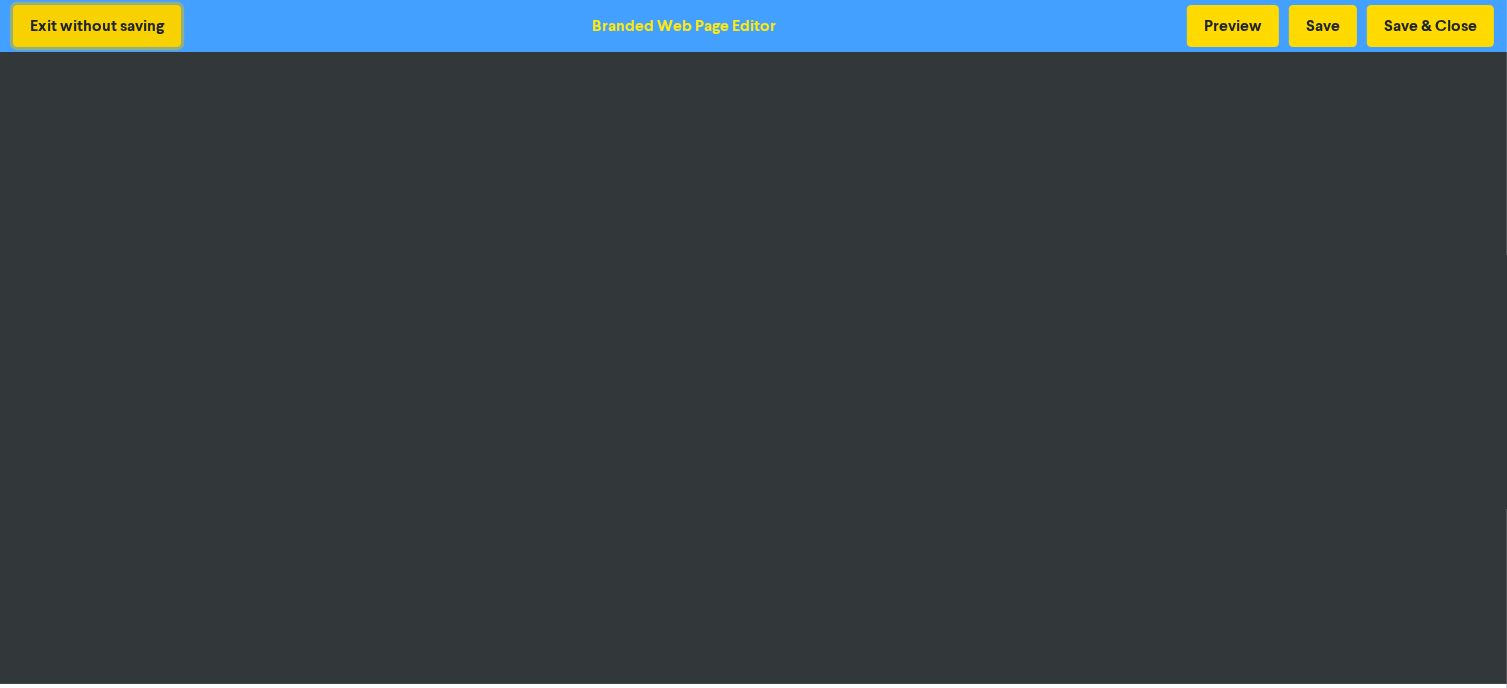 click on "Exit without saving" at bounding box center (97, 26) 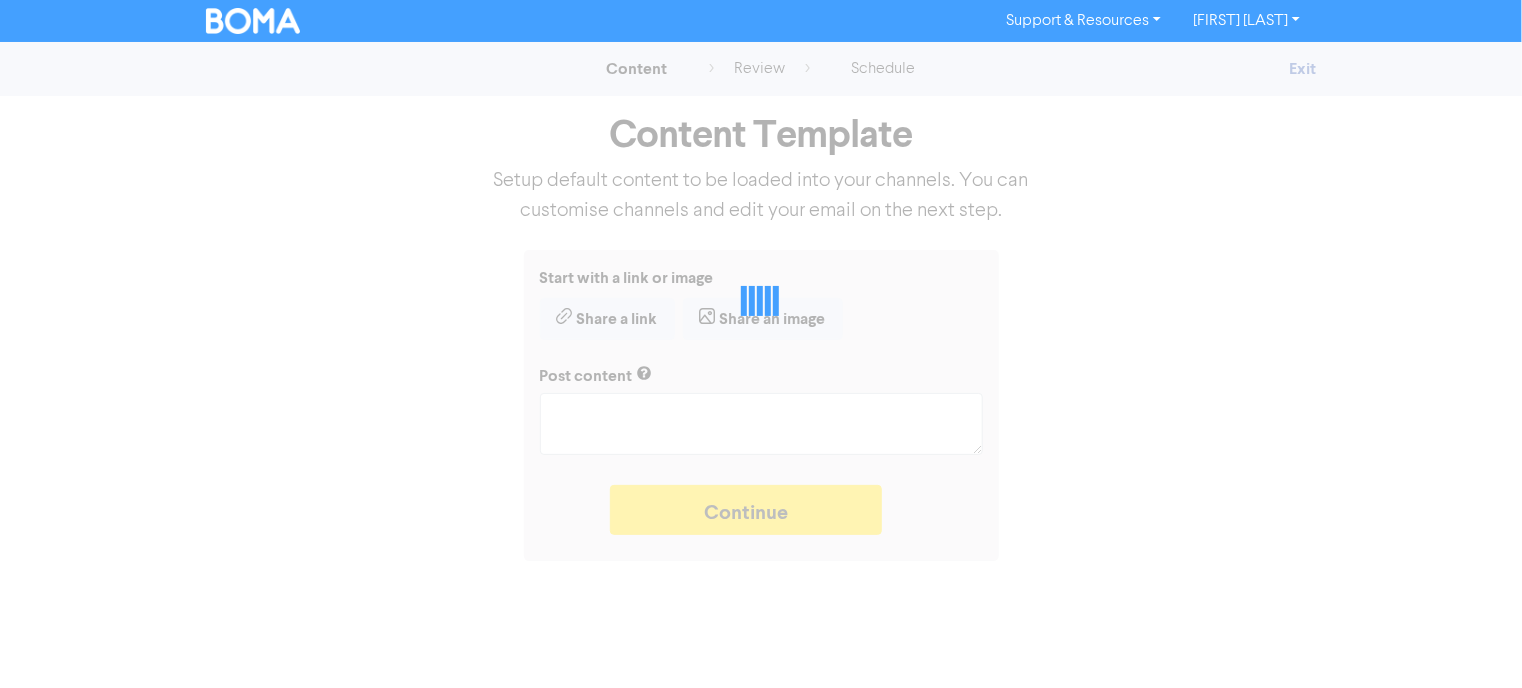 type on "x" 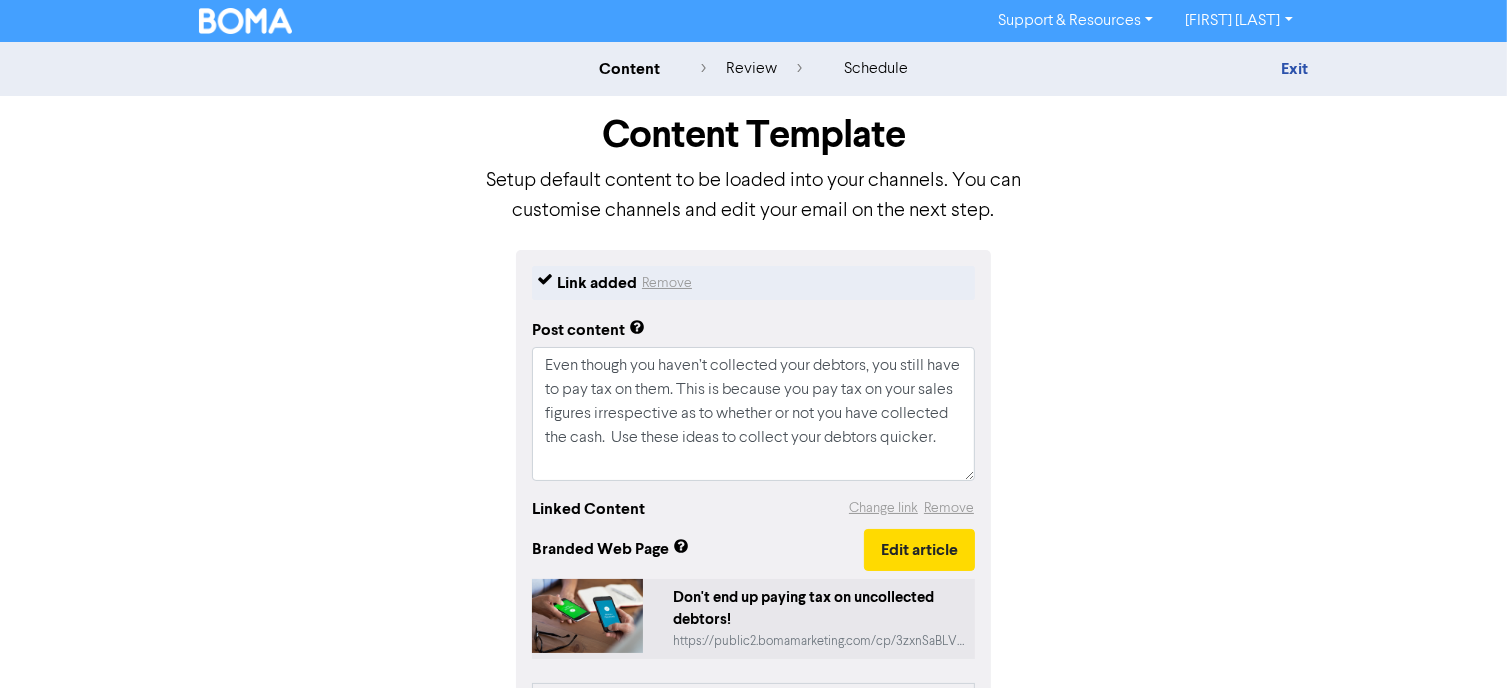 scroll, scrollTop: 200, scrollLeft: 0, axis: vertical 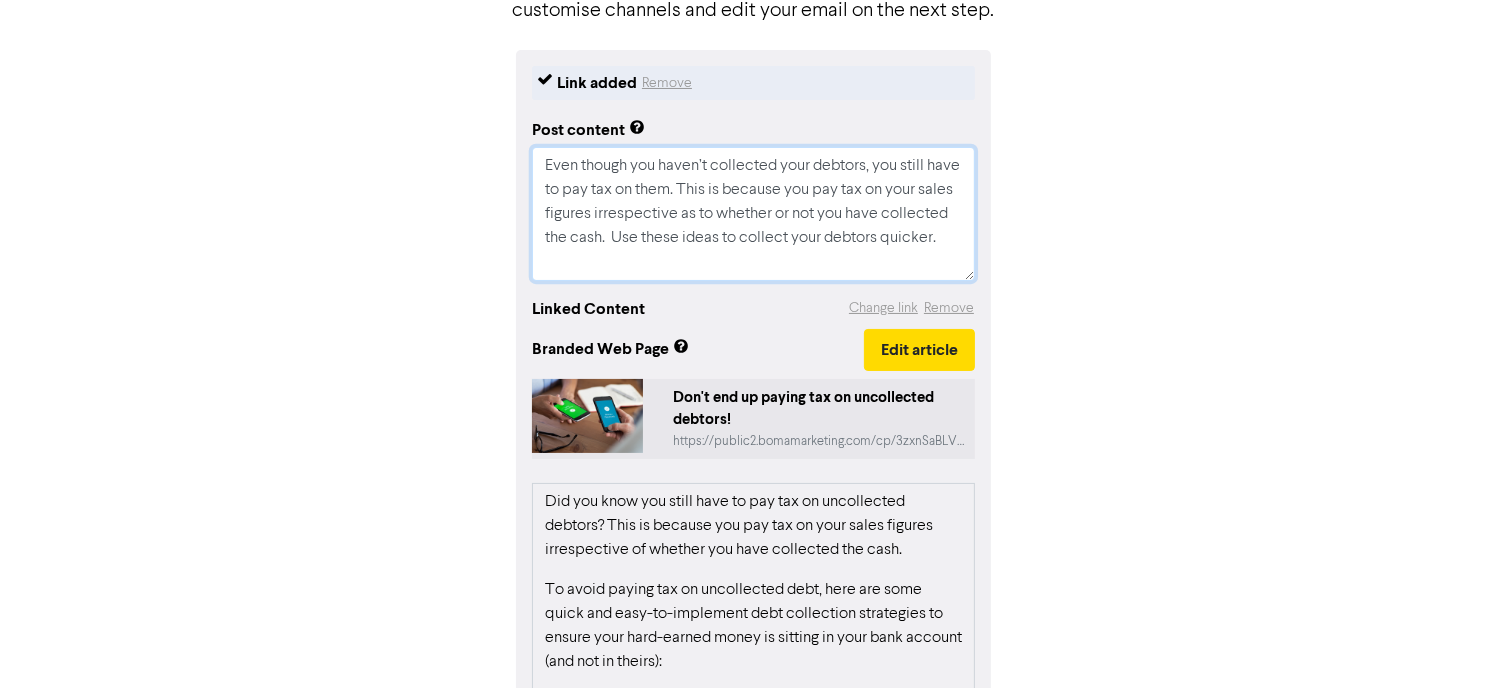 click on "Even though you haven’t collected your debtors, you still have to pay tax on them. This is because you pay tax on your sales figures irrespective as to whether or not you have collected the cash.  Use these ideas to collect your debtors quicker." at bounding box center (753, 214) 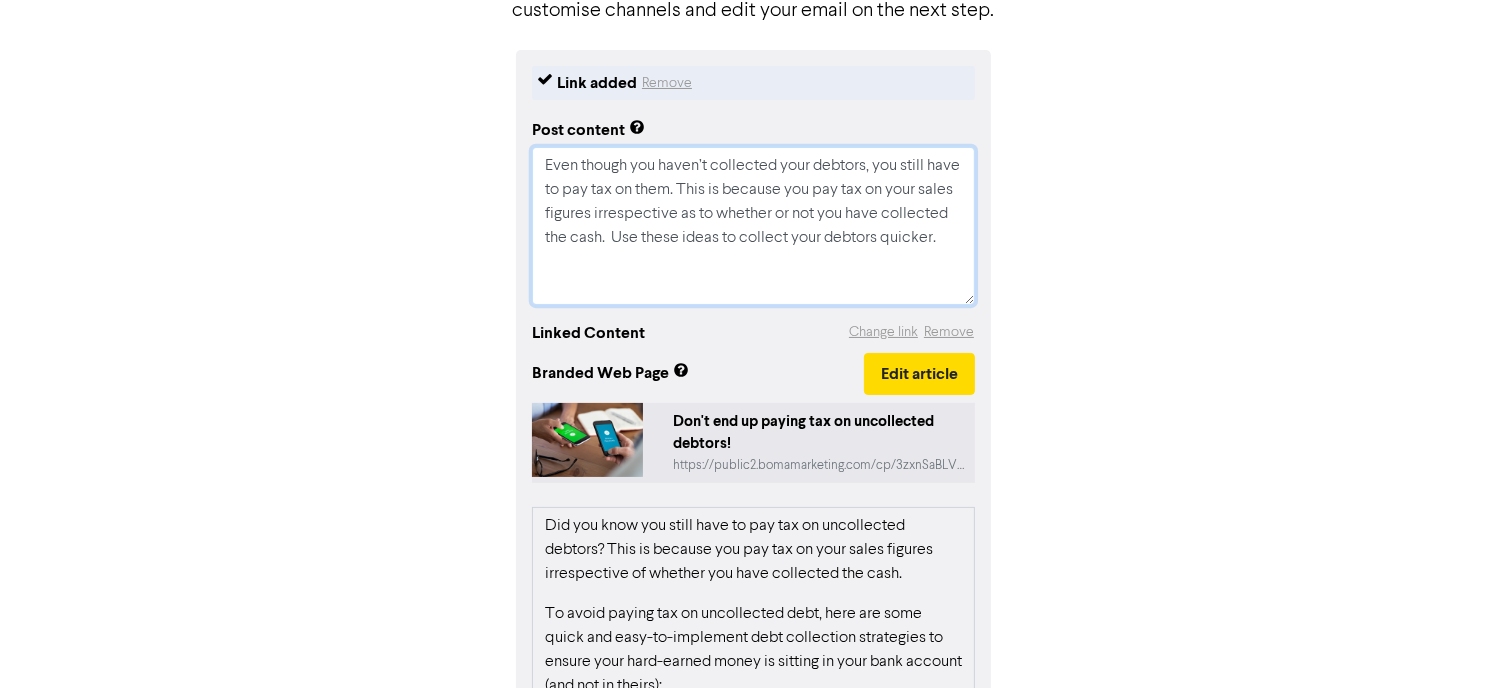 type on "x" 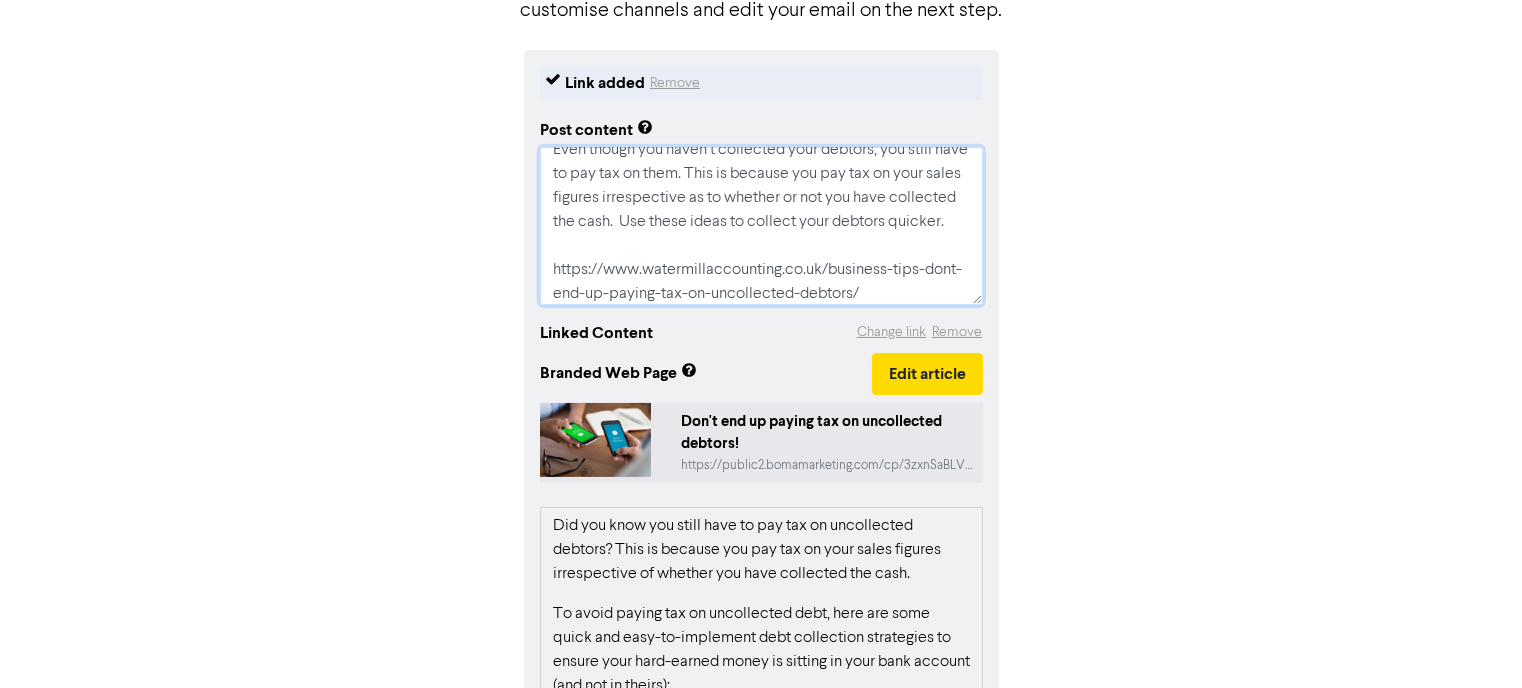 scroll, scrollTop: 40, scrollLeft: 0, axis: vertical 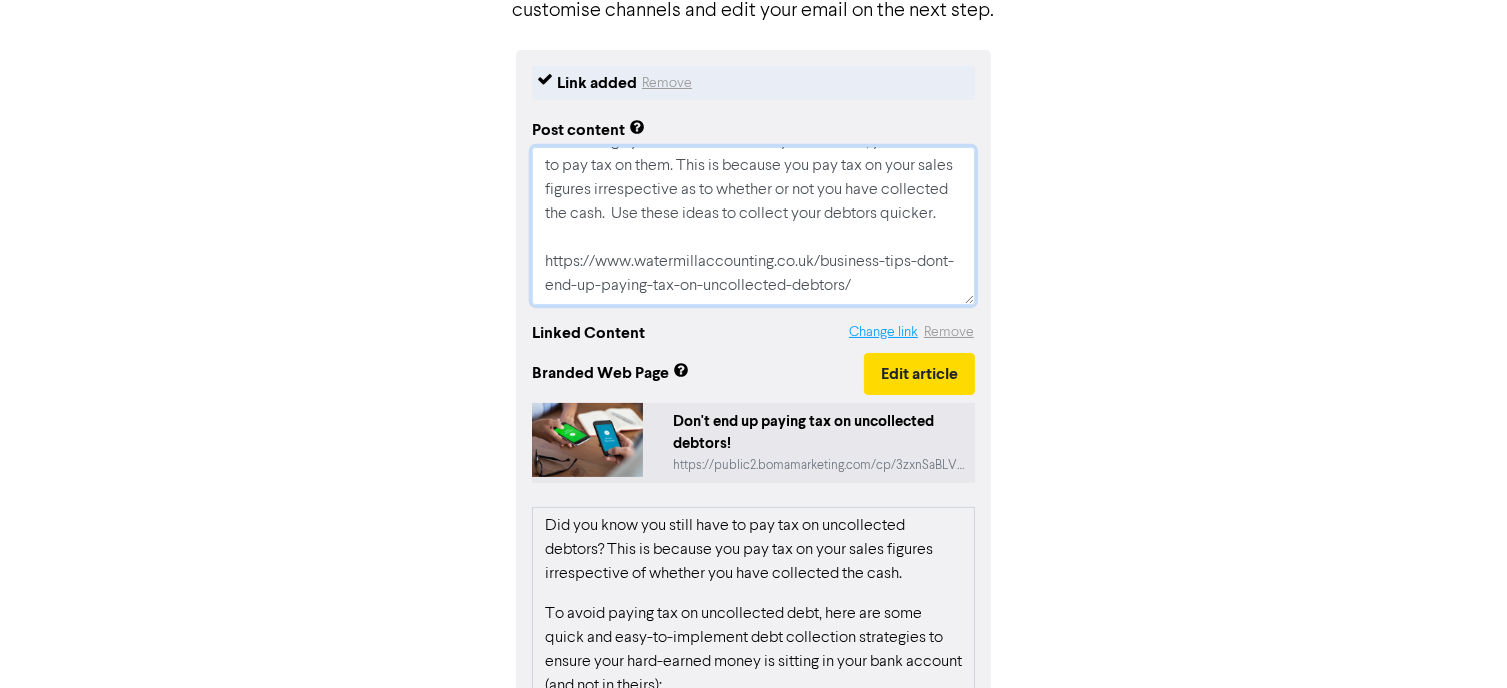 type on "Even though you haven’t collected your debtors, you still have to pay tax on them. This is because you pay tax on your sales figures irrespective as to whether or not you have collected the cash.  Use these ideas to collect your debtors quicker.
https://www.watermillaccounting.co.uk/business-tips-dont-end-up-paying-tax-on-uncollected-debtors/" 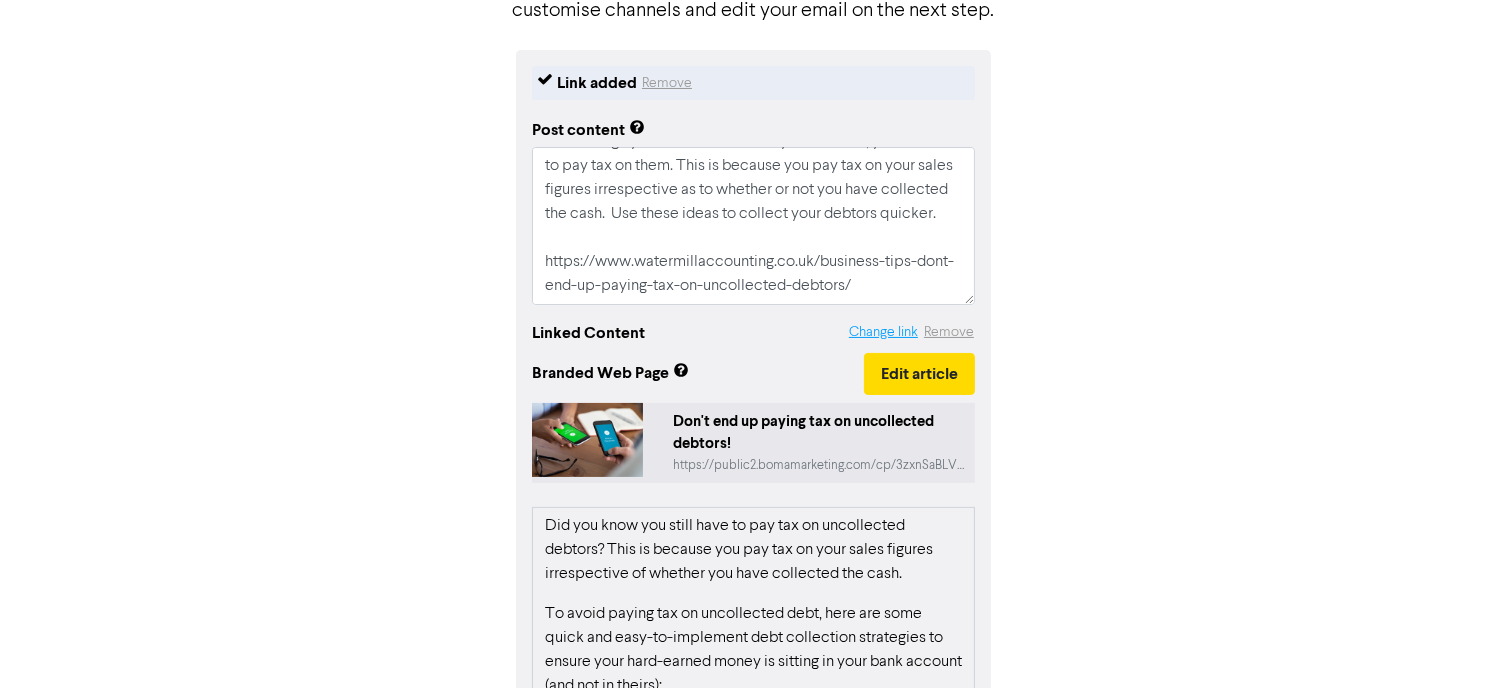 click on "Change link" at bounding box center (883, 332) 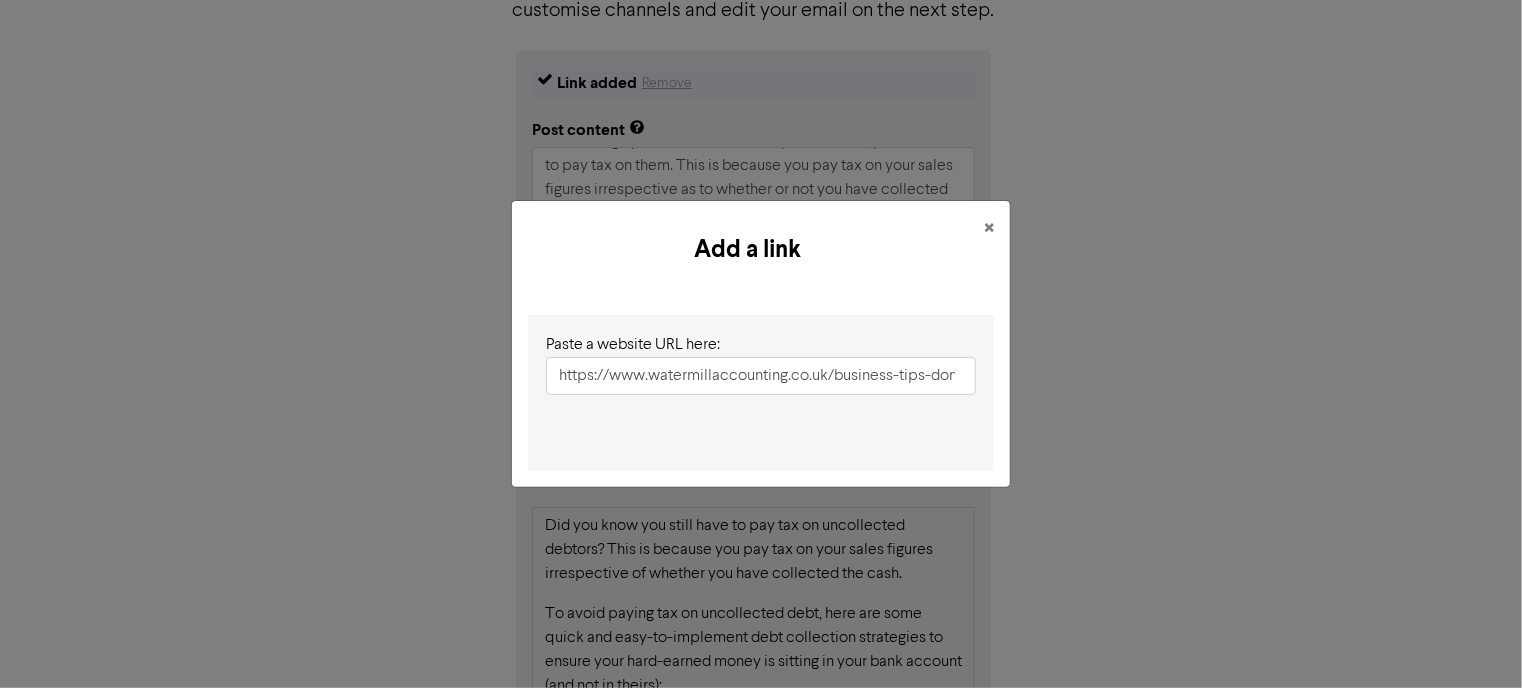 scroll, scrollTop: 0, scrollLeft: 320, axis: horizontal 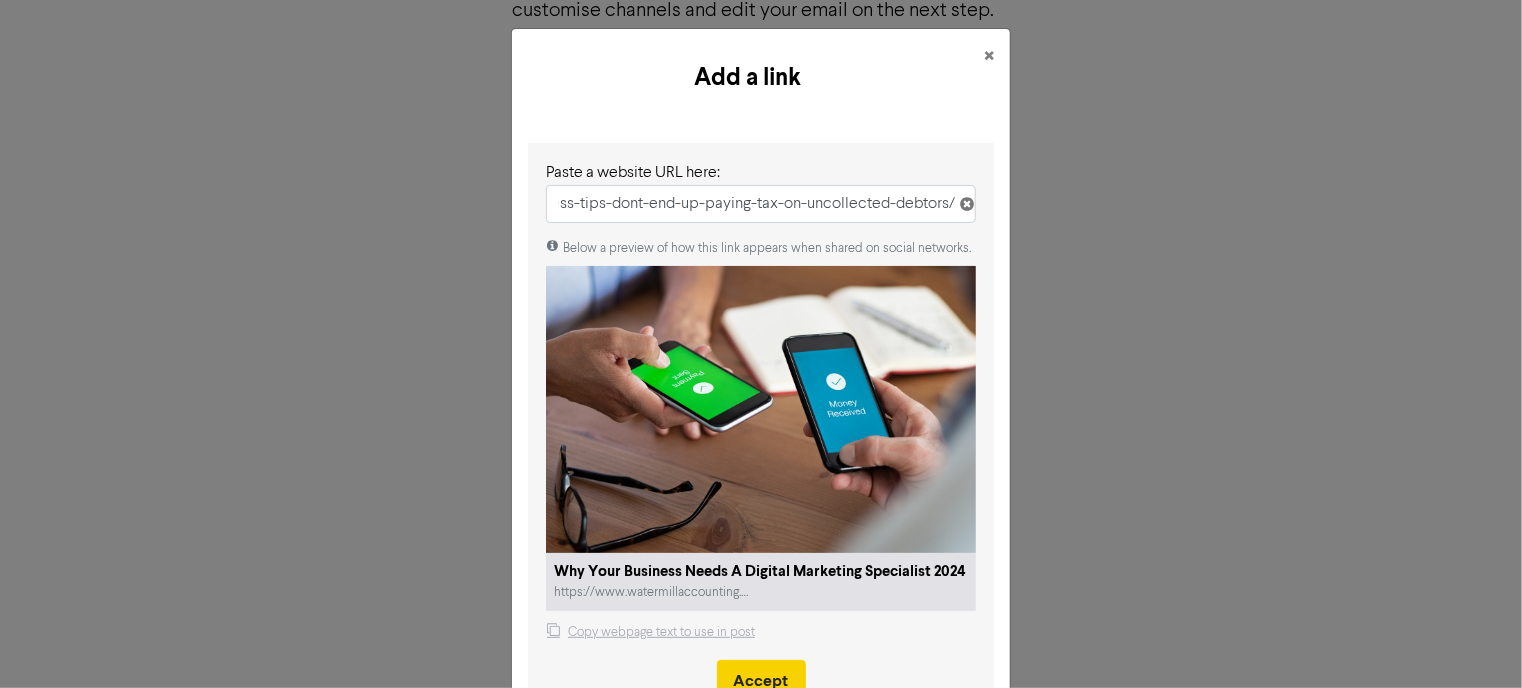 type on "https://www.watermillaccounting.co.uk/business-tips-dont-end-up-paying-tax-on-uncollected-debtors/" 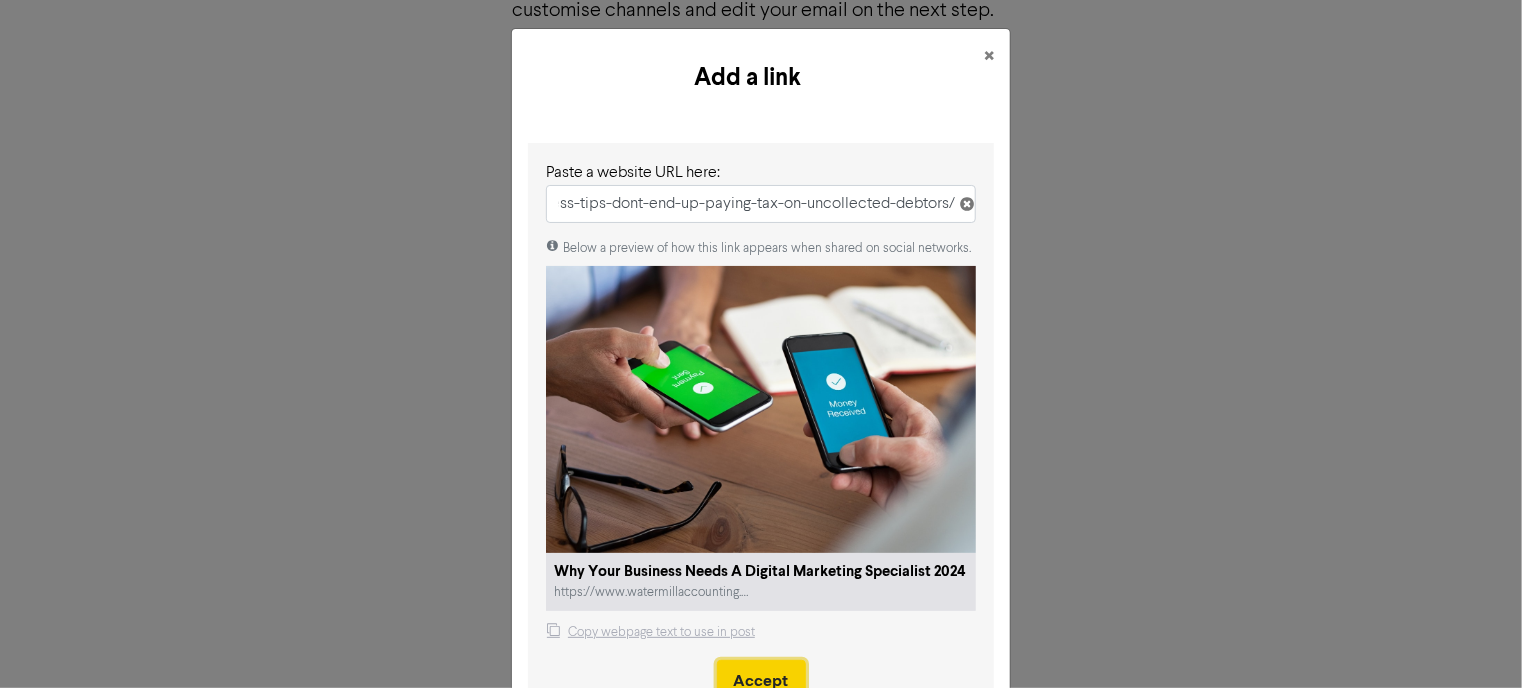 scroll, scrollTop: 0, scrollLeft: 0, axis: both 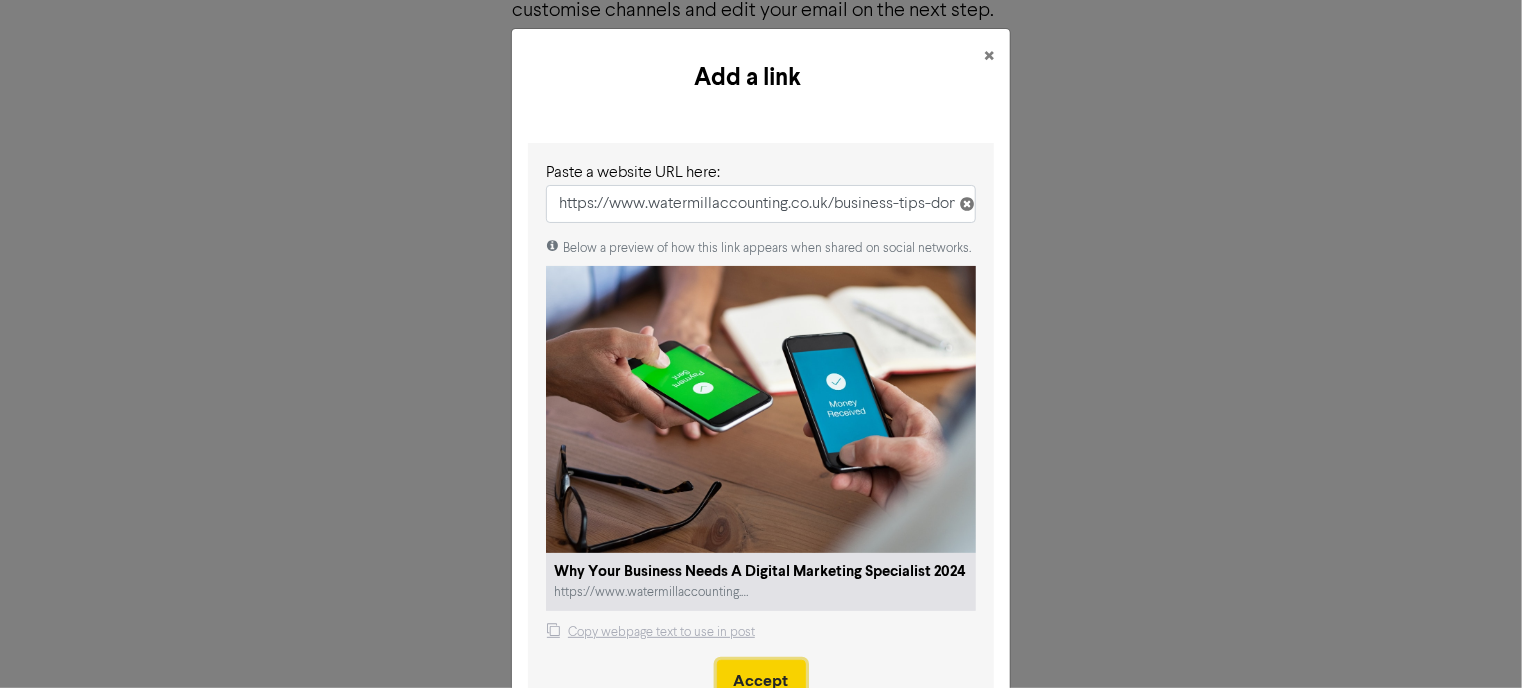 click on "Accept" at bounding box center (761, 681) 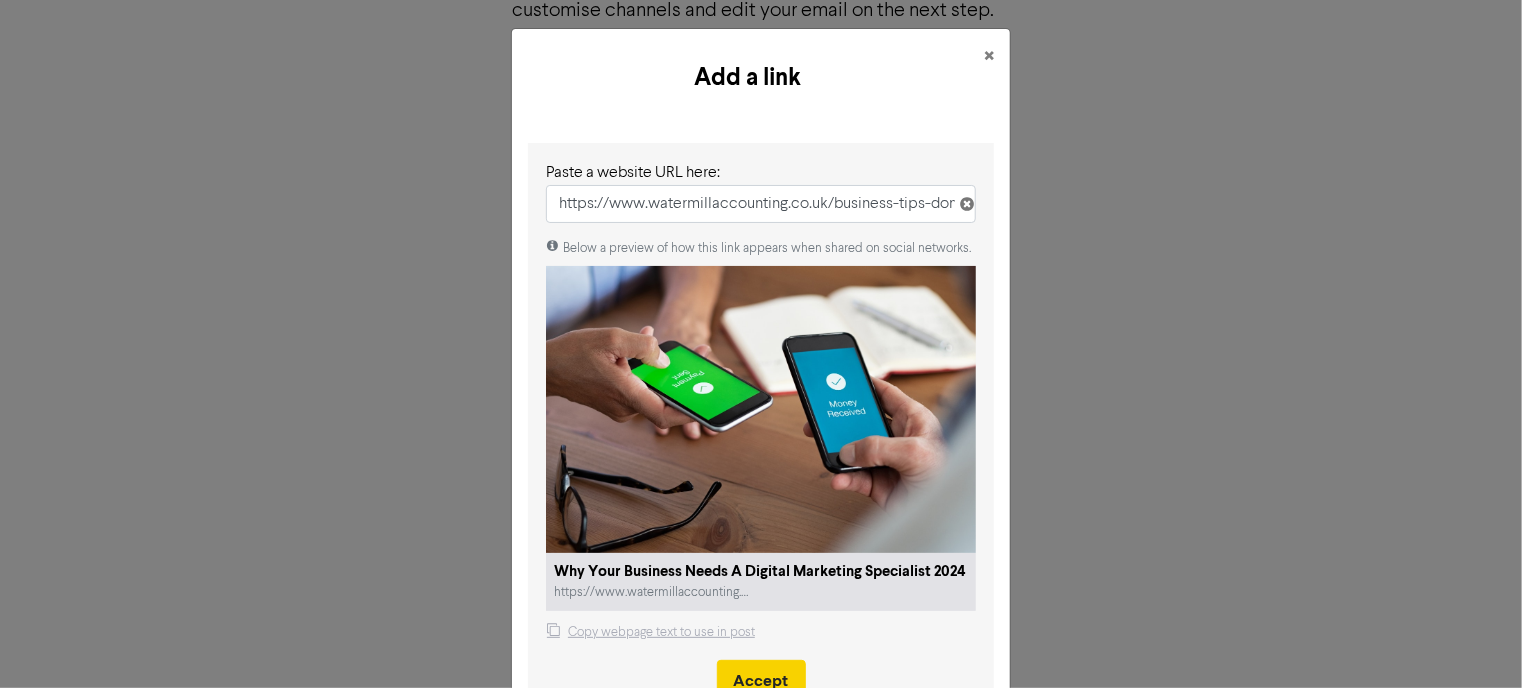 type on "x" 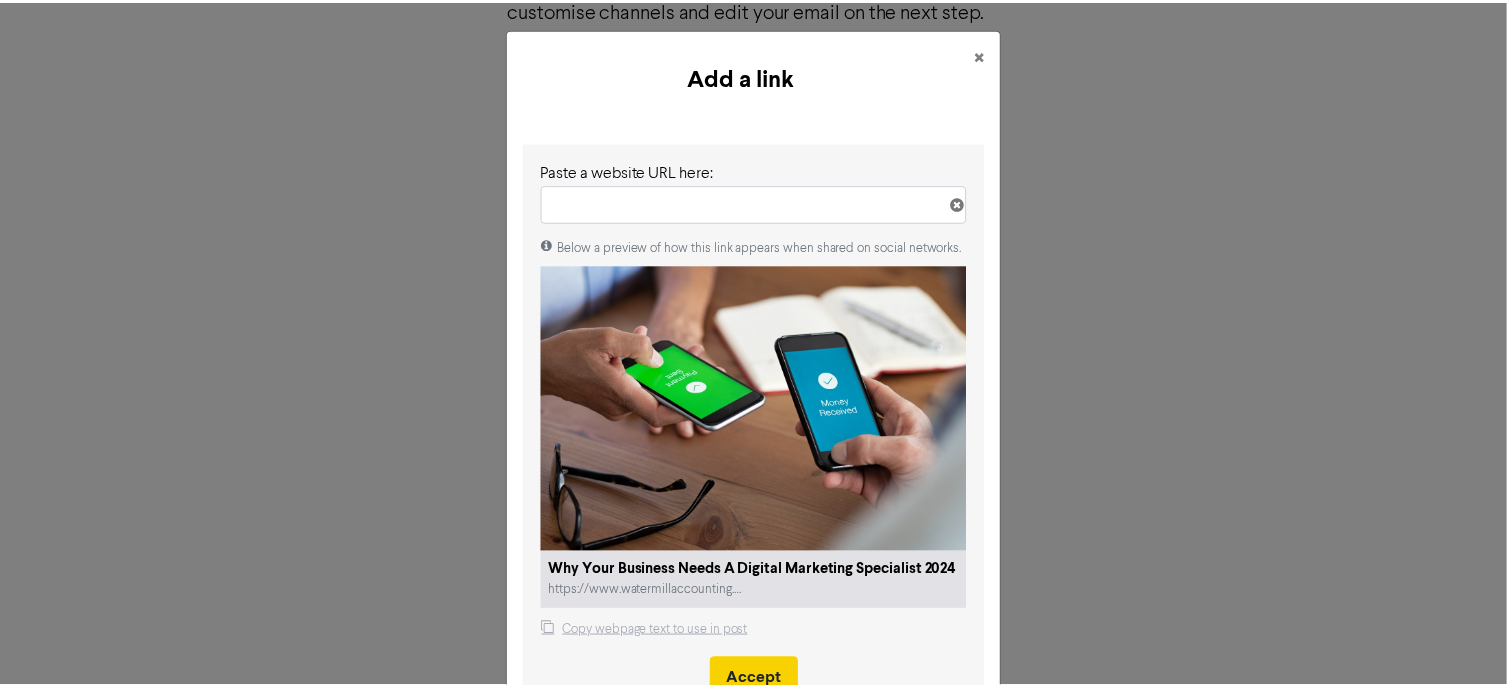 scroll, scrollTop: 44, scrollLeft: 0, axis: vertical 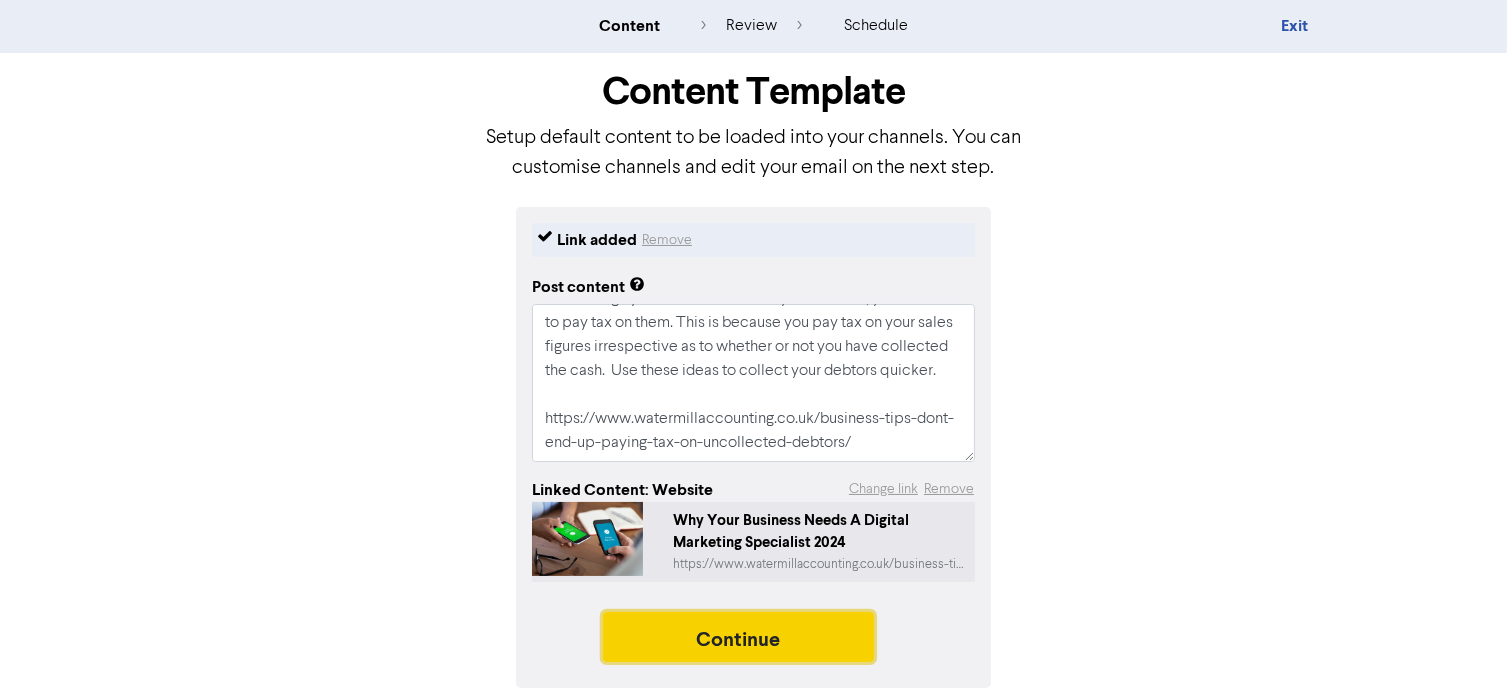 click on "Continue" at bounding box center [739, 637] 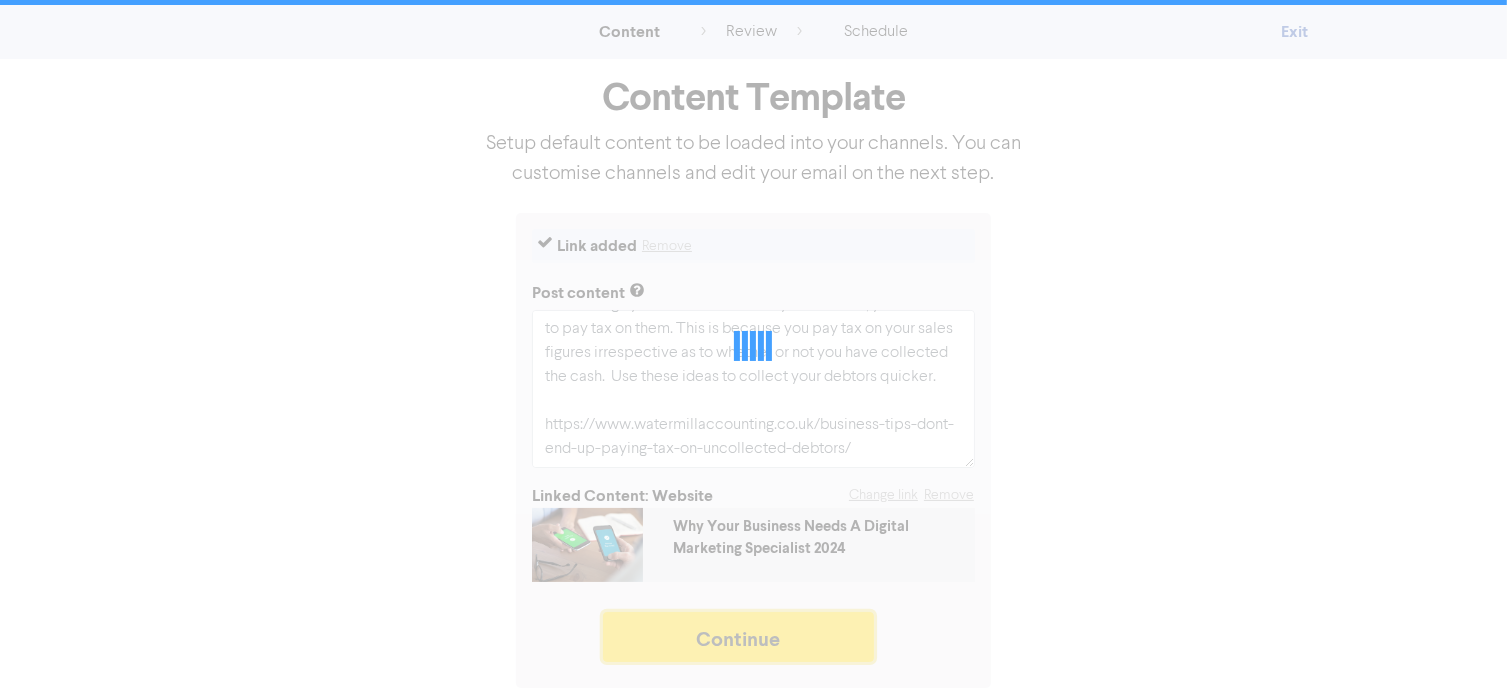 scroll, scrollTop: 37, scrollLeft: 0, axis: vertical 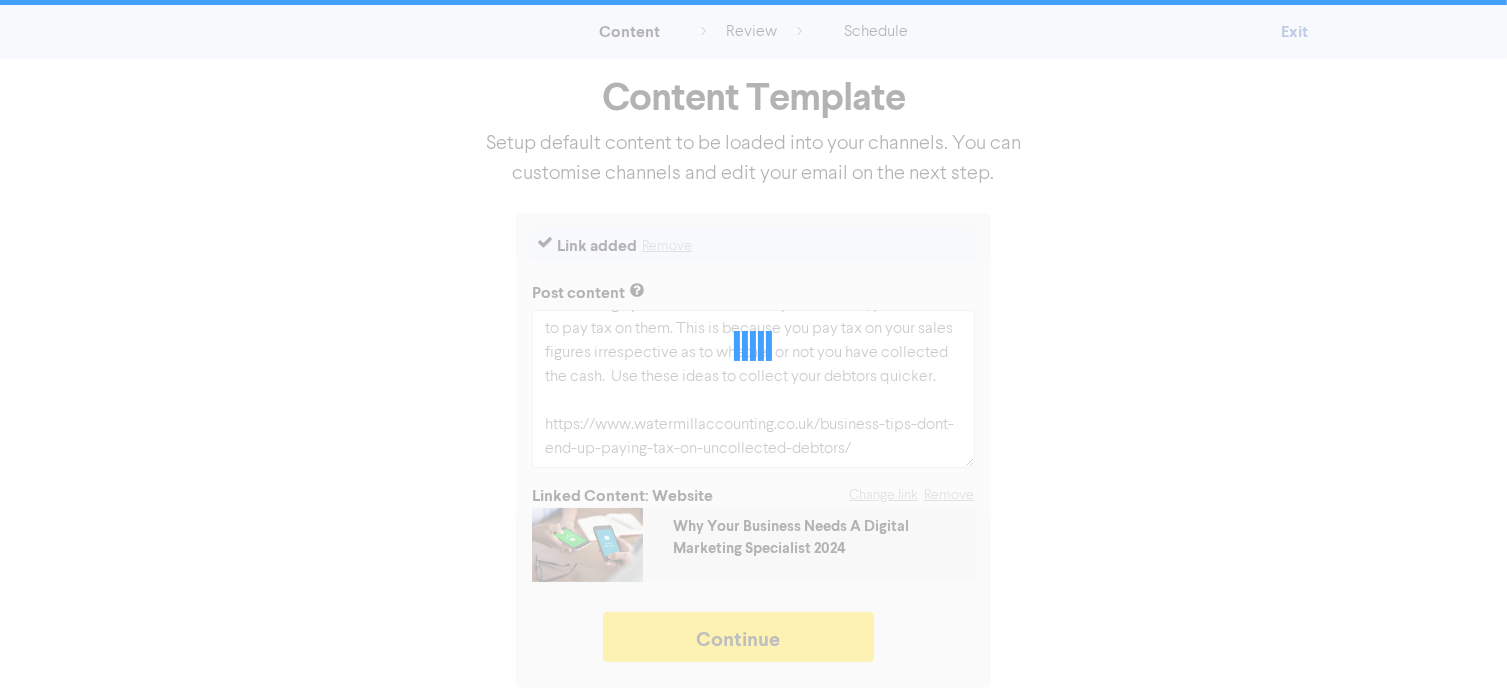 type on "x" 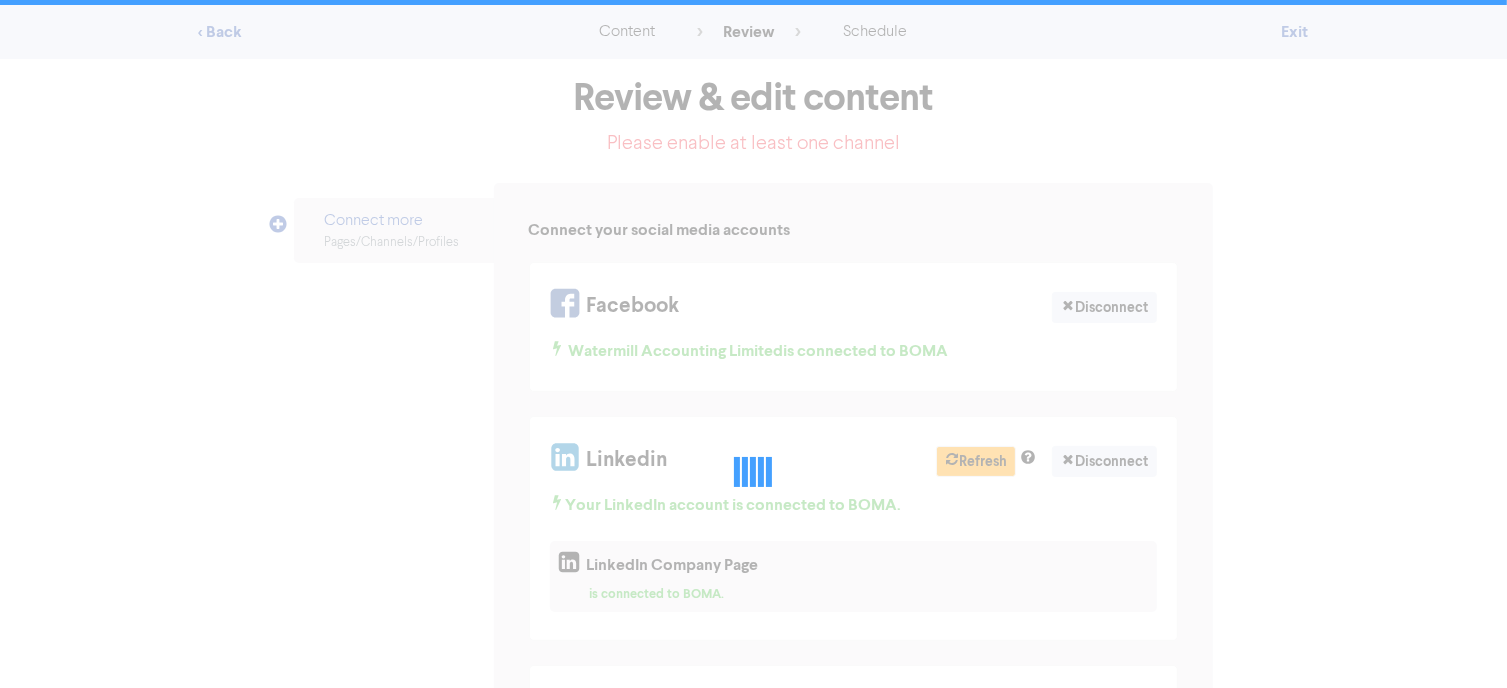 scroll, scrollTop: 0, scrollLeft: 0, axis: both 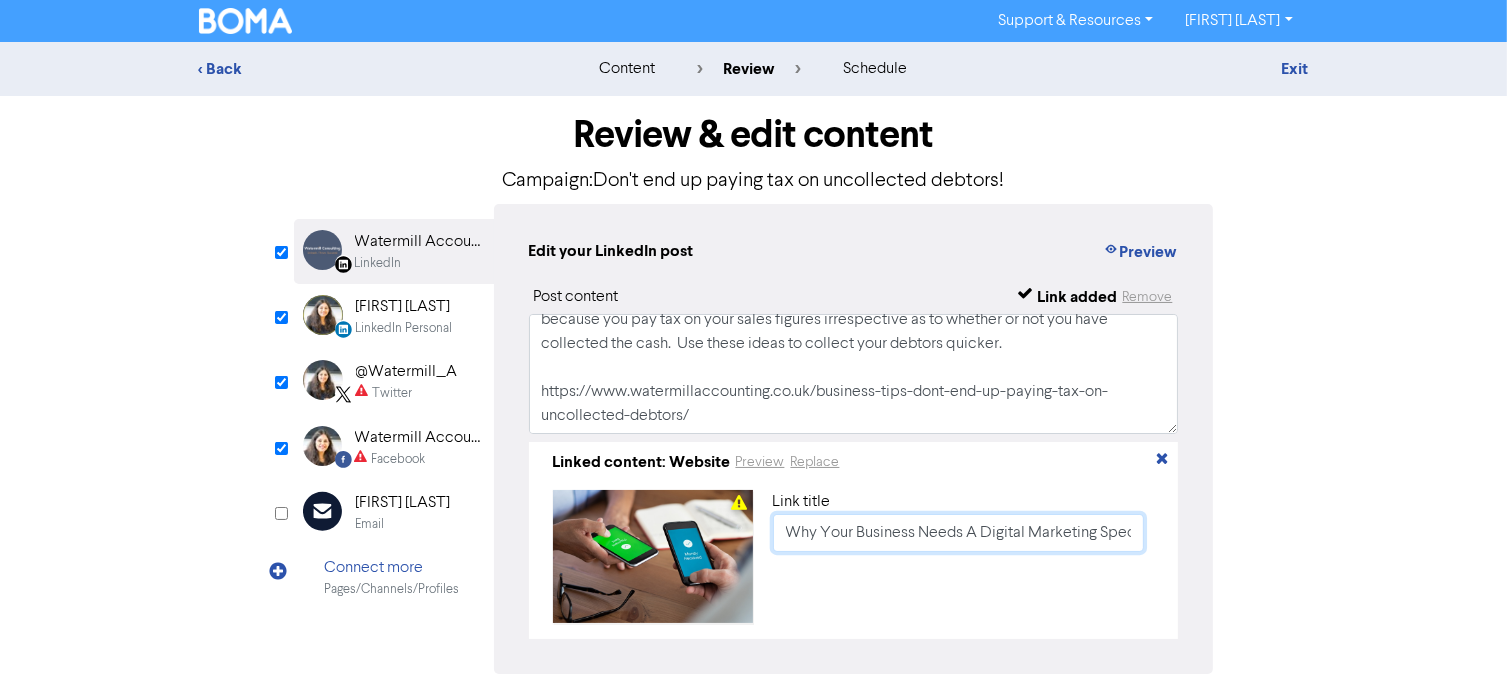 click on "Why Your Business Needs A Digital Marketing Specialist 2024" at bounding box center (959, 533) 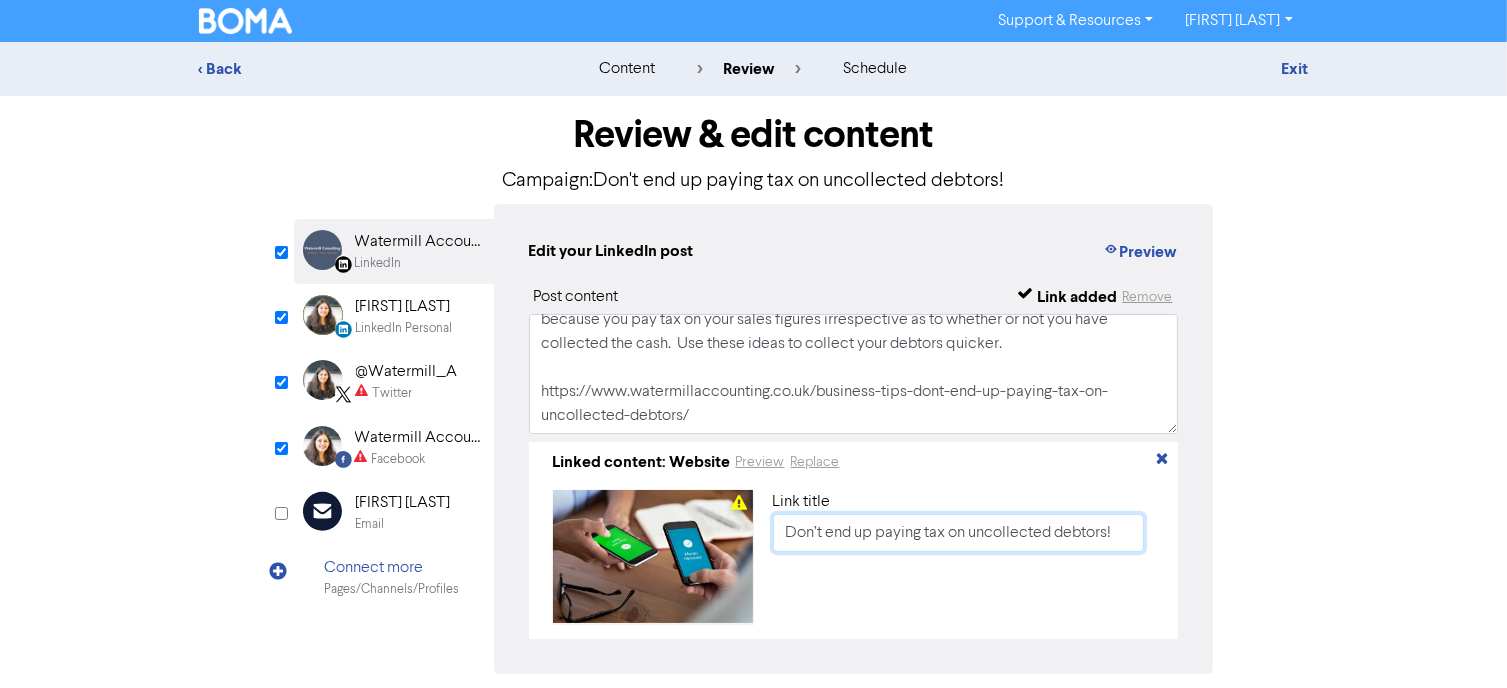 type on "Don’t end up paying tax on uncollected debtors!" 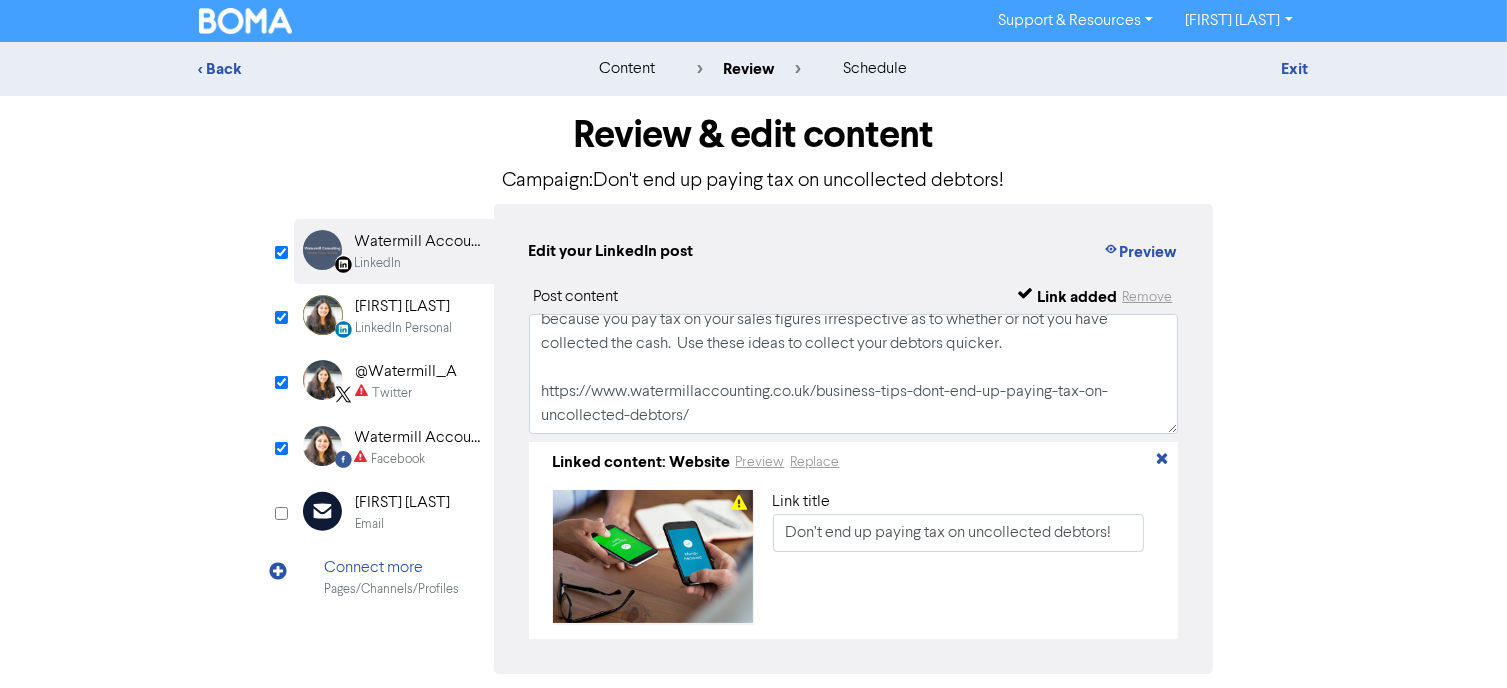 click on "[FIRST] [LAST]" at bounding box center [404, 307] 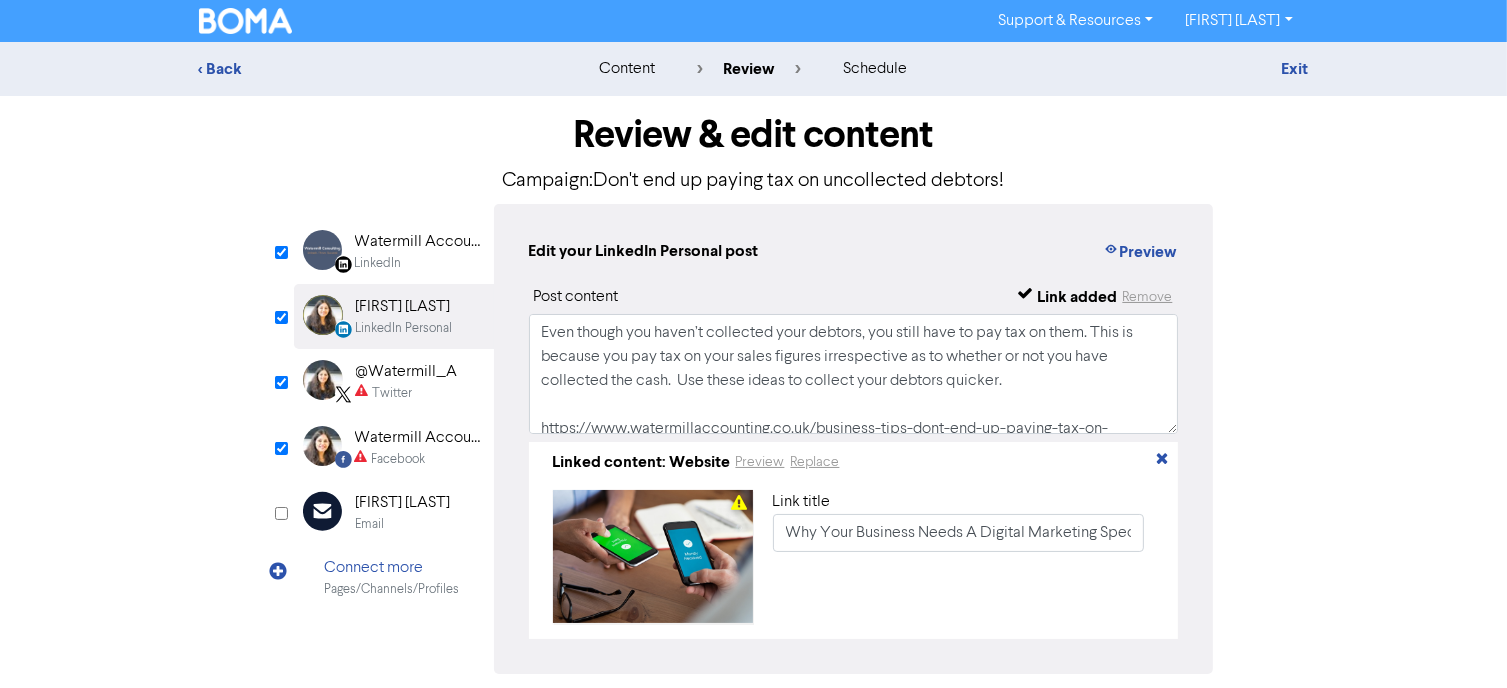 scroll, scrollTop: 37, scrollLeft: 0, axis: vertical 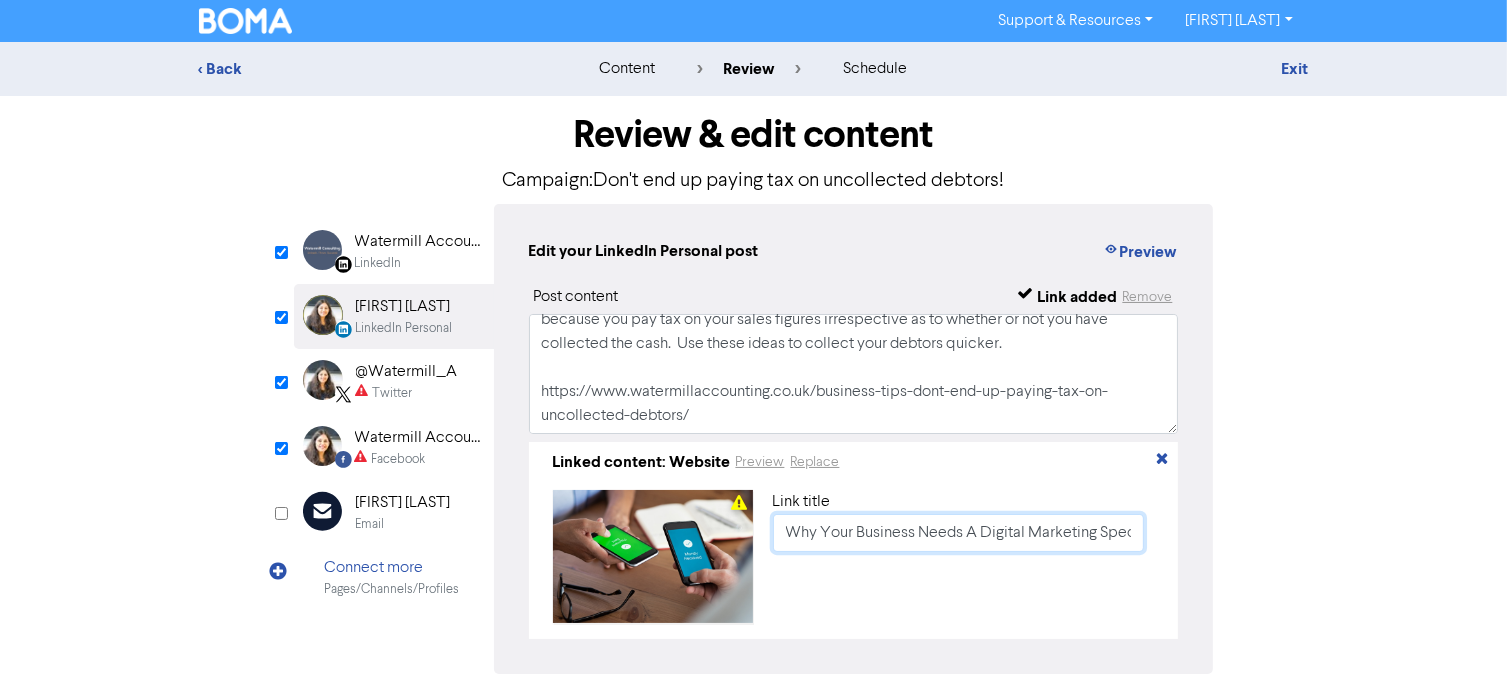 click on "Why Your Business Needs A Digital Marketing Specialist 2024" at bounding box center [959, 533] 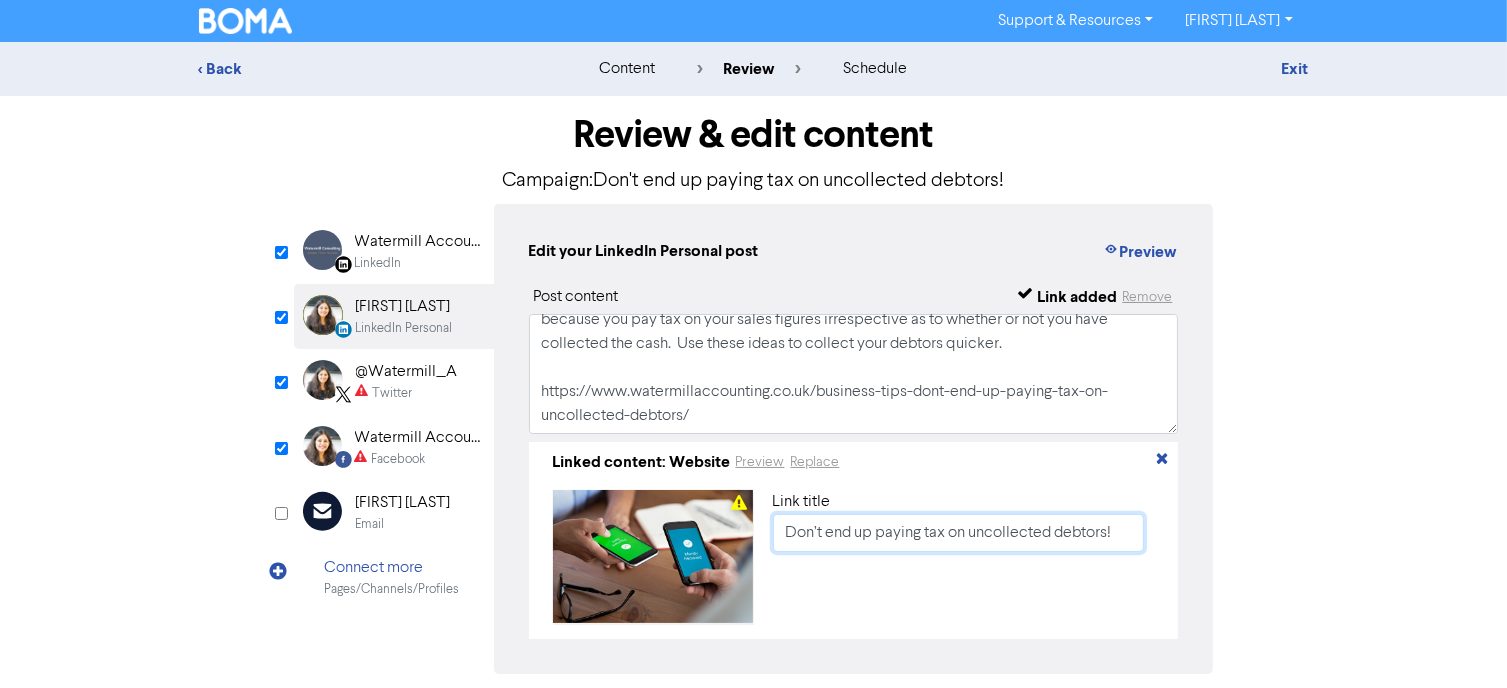 type on "Don’t end up paying tax on uncollected debtors!" 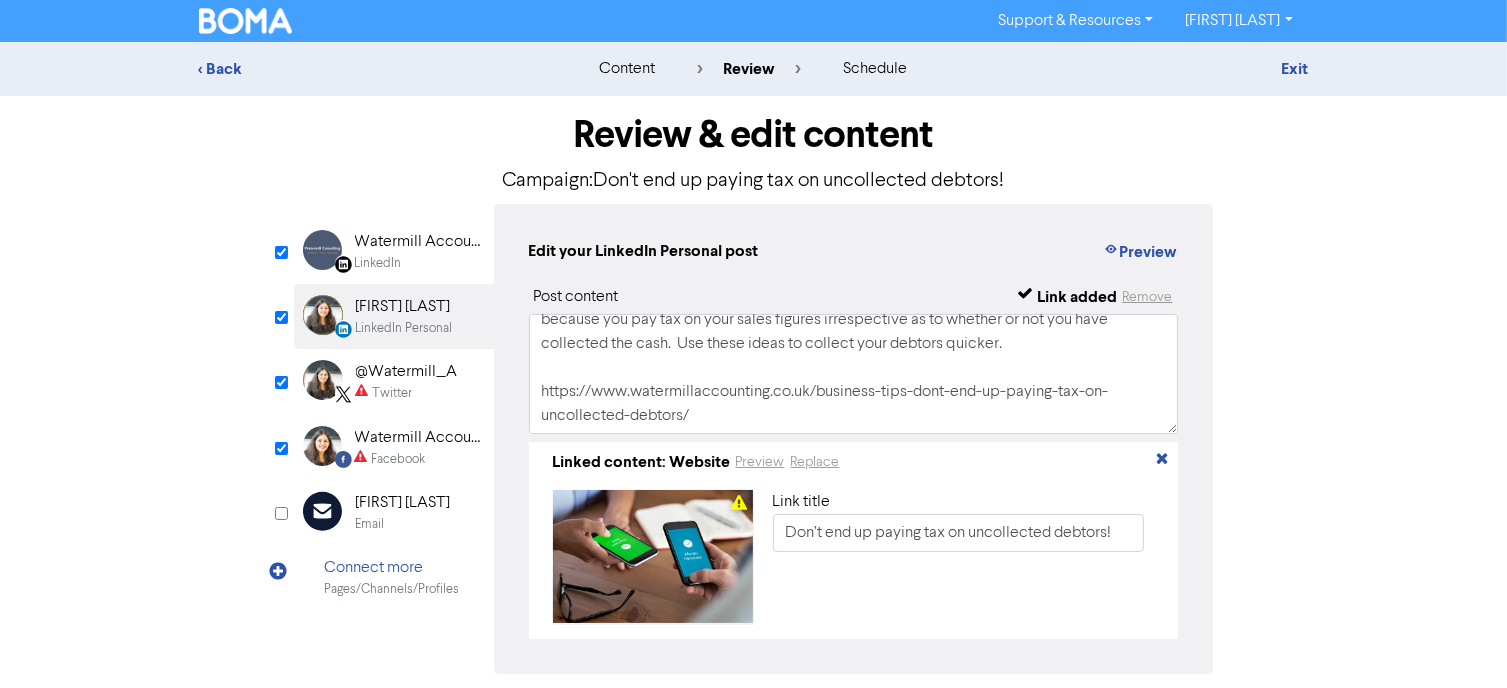 click on "@Watermill_A" at bounding box center [407, 372] 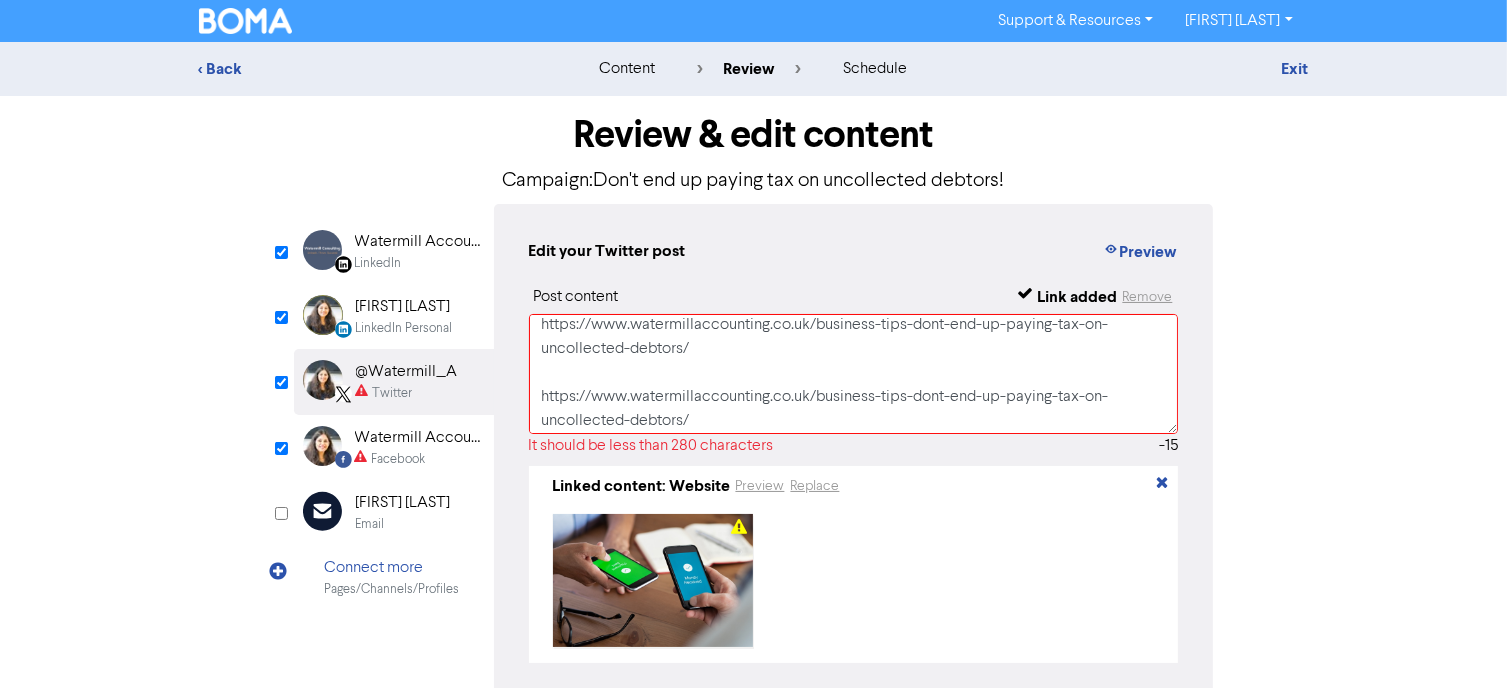 scroll, scrollTop: 109, scrollLeft: 0, axis: vertical 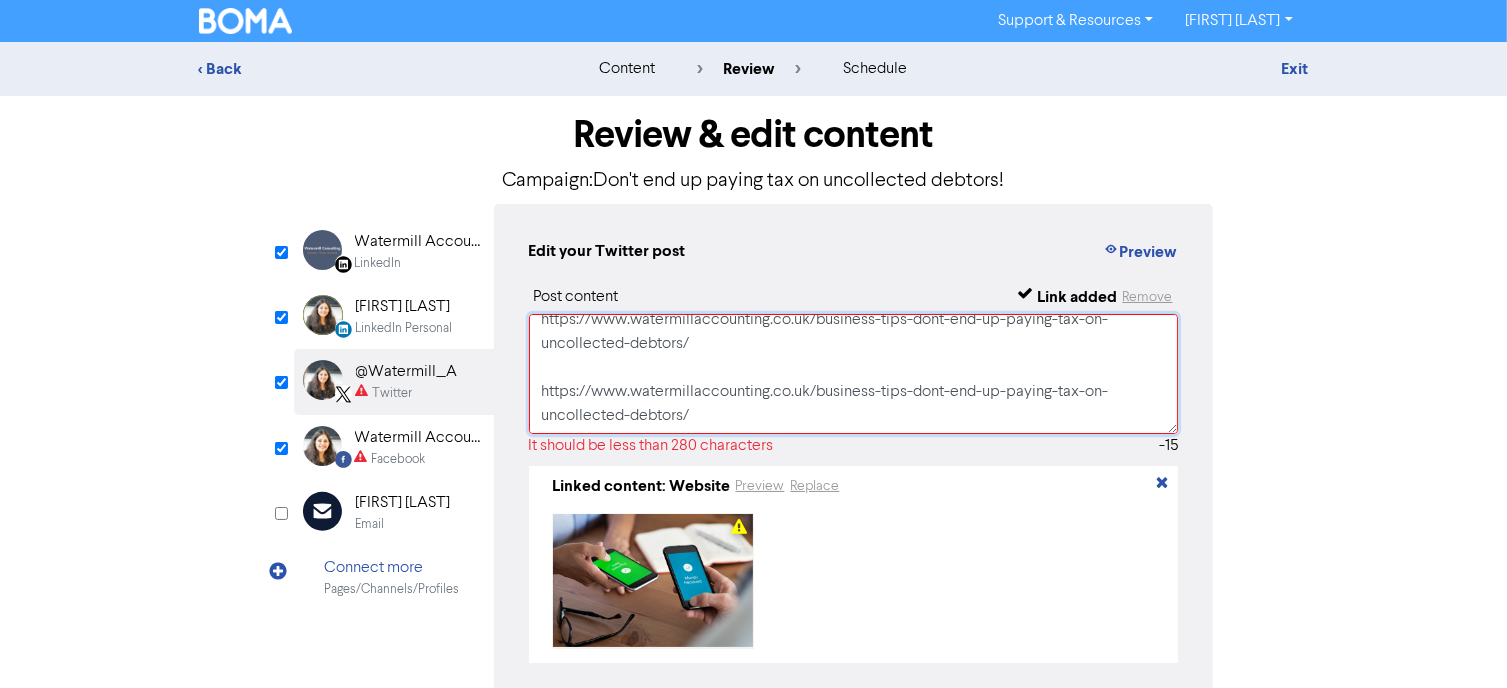 drag, startPoint x: 548, startPoint y: 366, endPoint x: 749, endPoint y: 421, distance: 208.38905 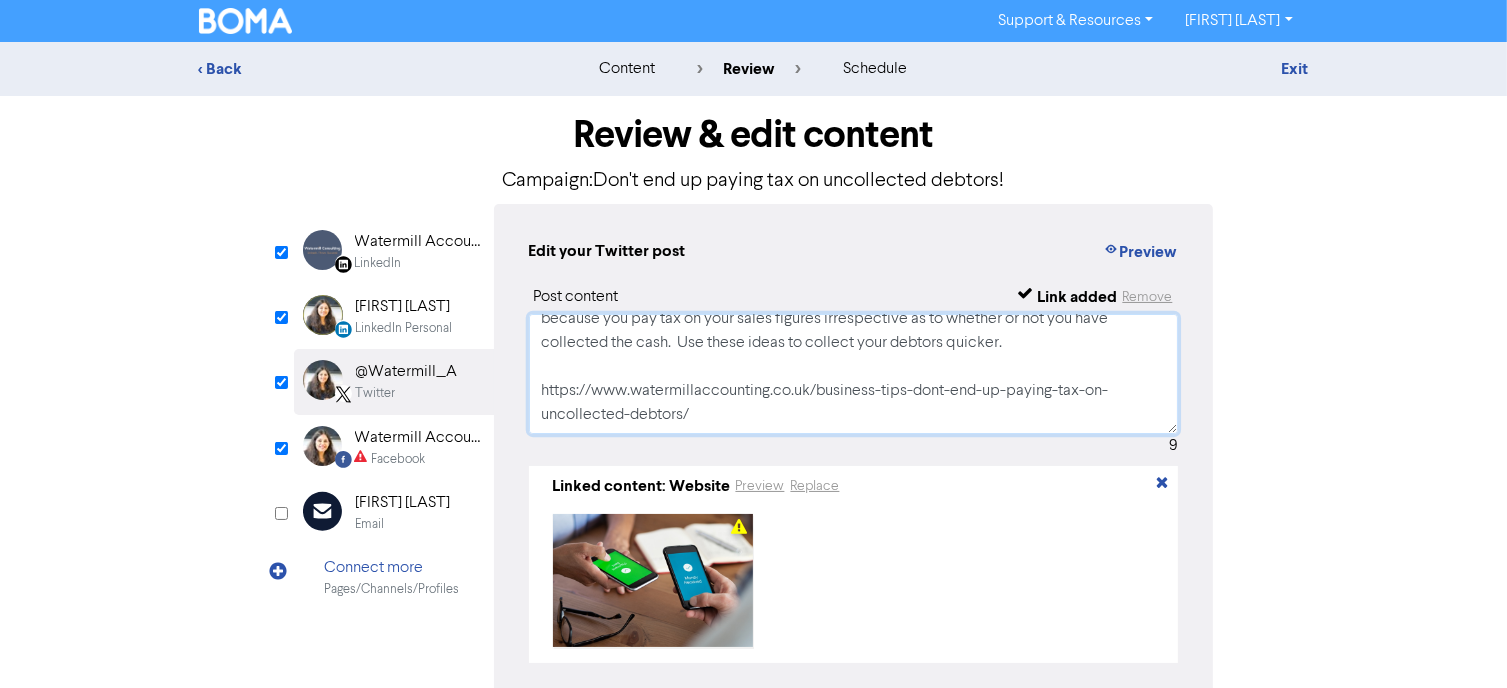 scroll, scrollTop: 37, scrollLeft: 0, axis: vertical 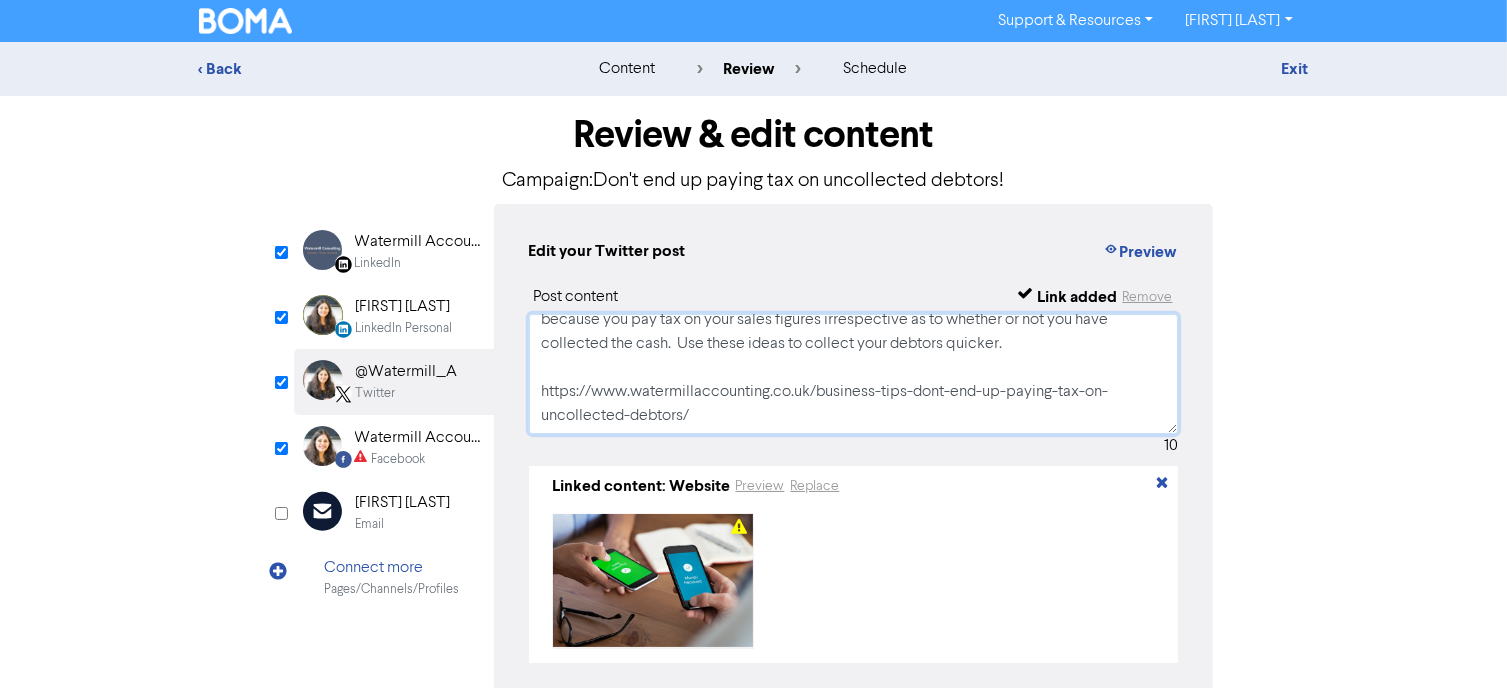 type on "Even though you haven’t collected your debtors, you still have to pay tax on them. This is because you pay tax on your sales figures irrespective as to whether or not you have collected the cash.  Use these ideas to collect your debtors quicker.
https://www.watermillaccounting.co.uk/business-tips-dont-end-up-paying-tax-on-uncollected-debtors/" 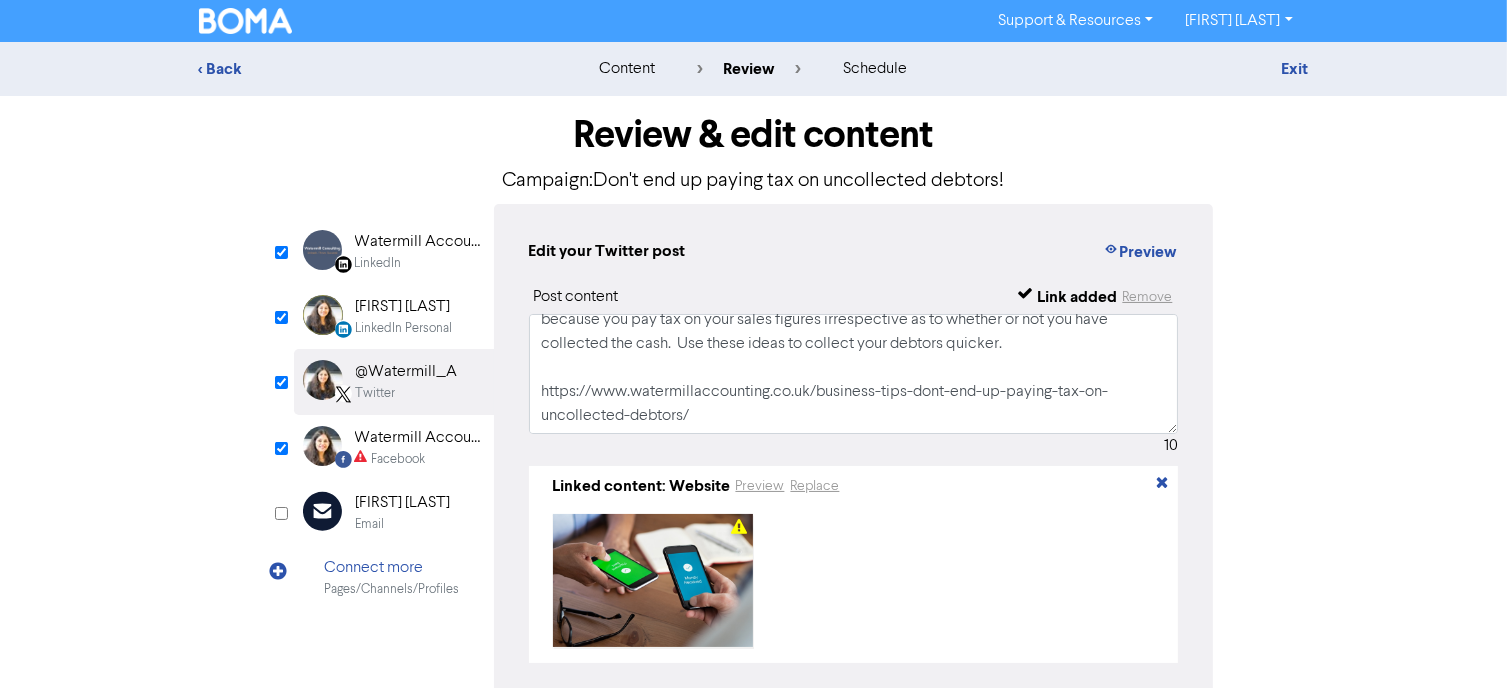click on "Watermill Accounting Limited" at bounding box center [419, 438] 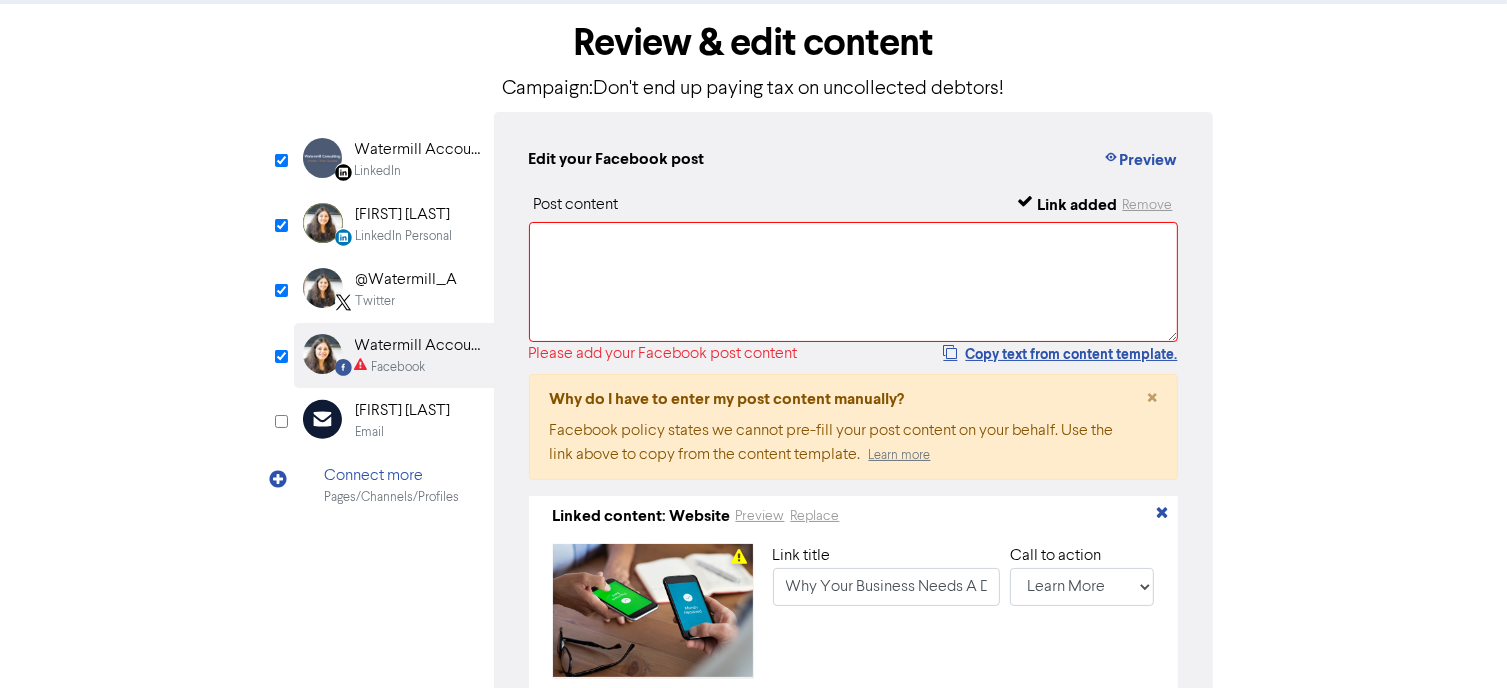 scroll, scrollTop: 200, scrollLeft: 0, axis: vertical 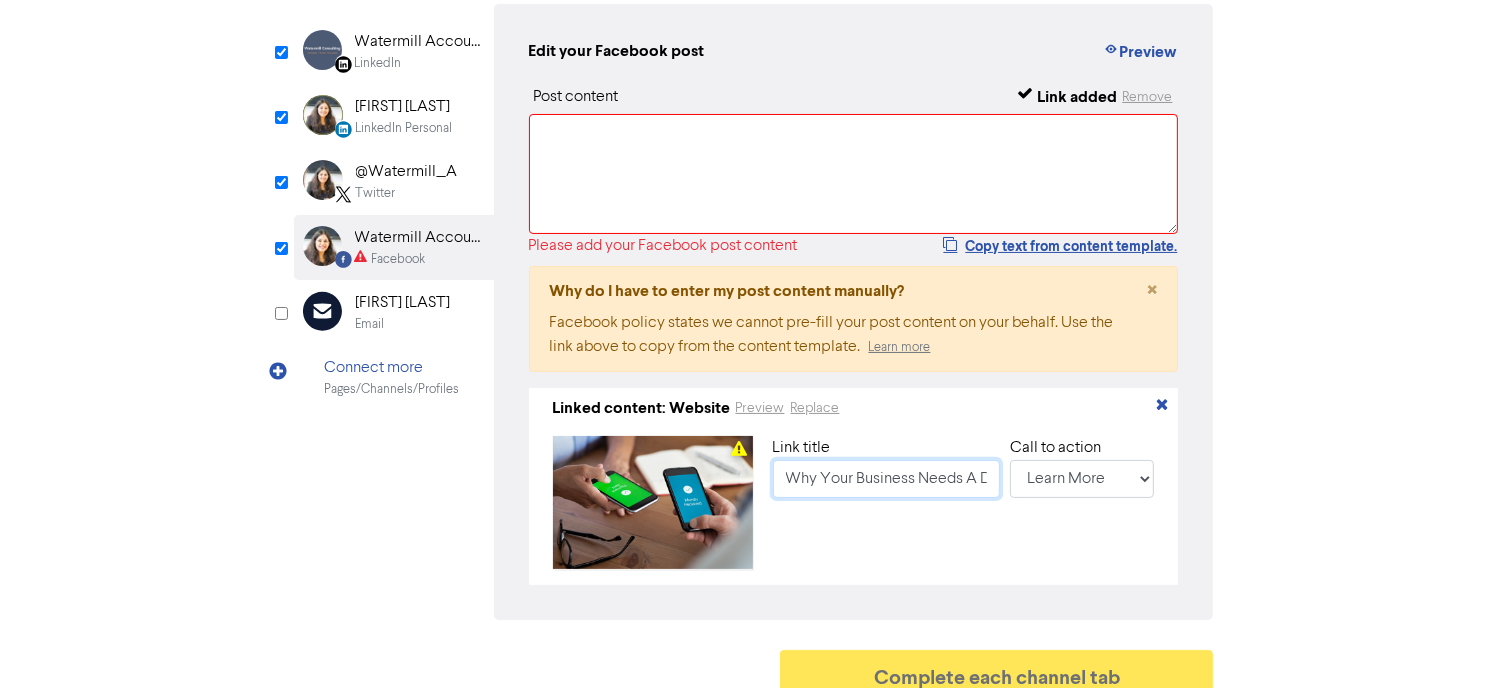 click on "Why Your Business Needs A Digital Marketing Specialist 2024" at bounding box center (886, 479) 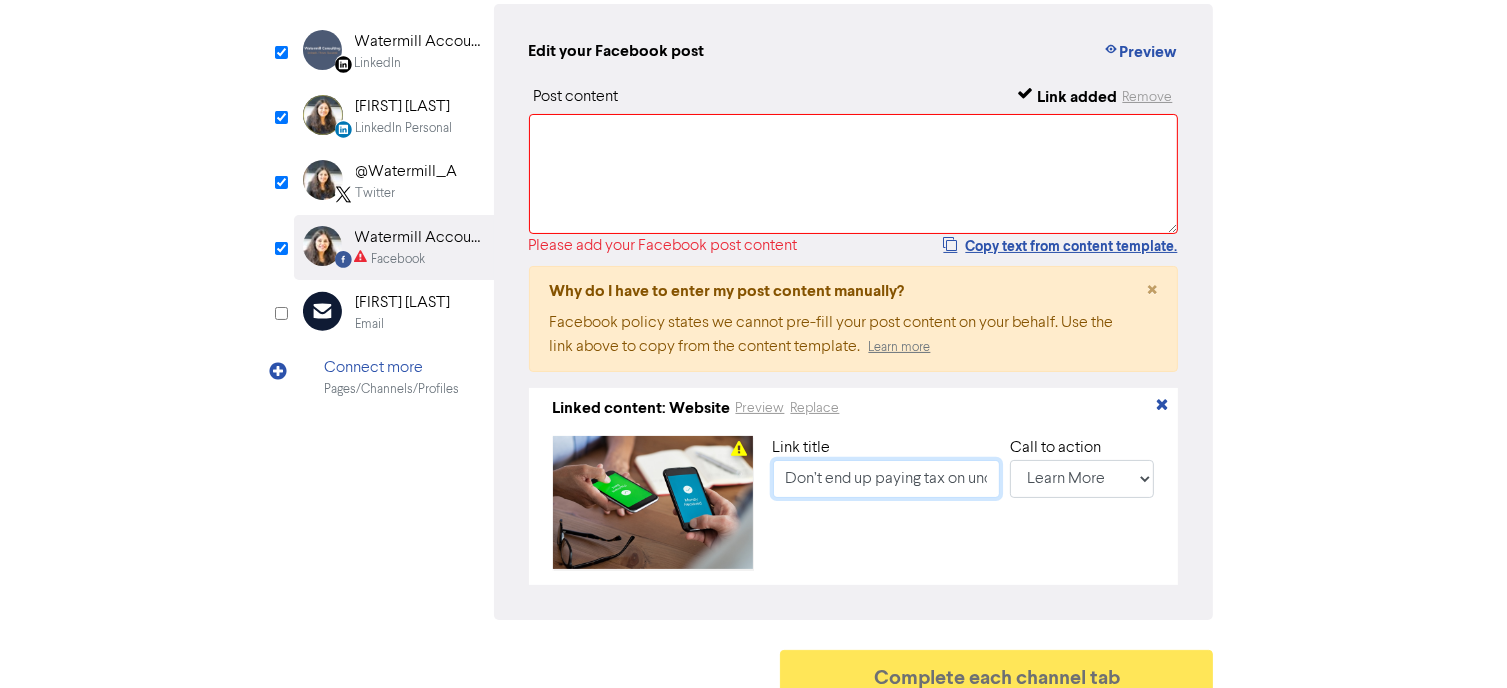 scroll, scrollTop: 0, scrollLeft: 128, axis: horizontal 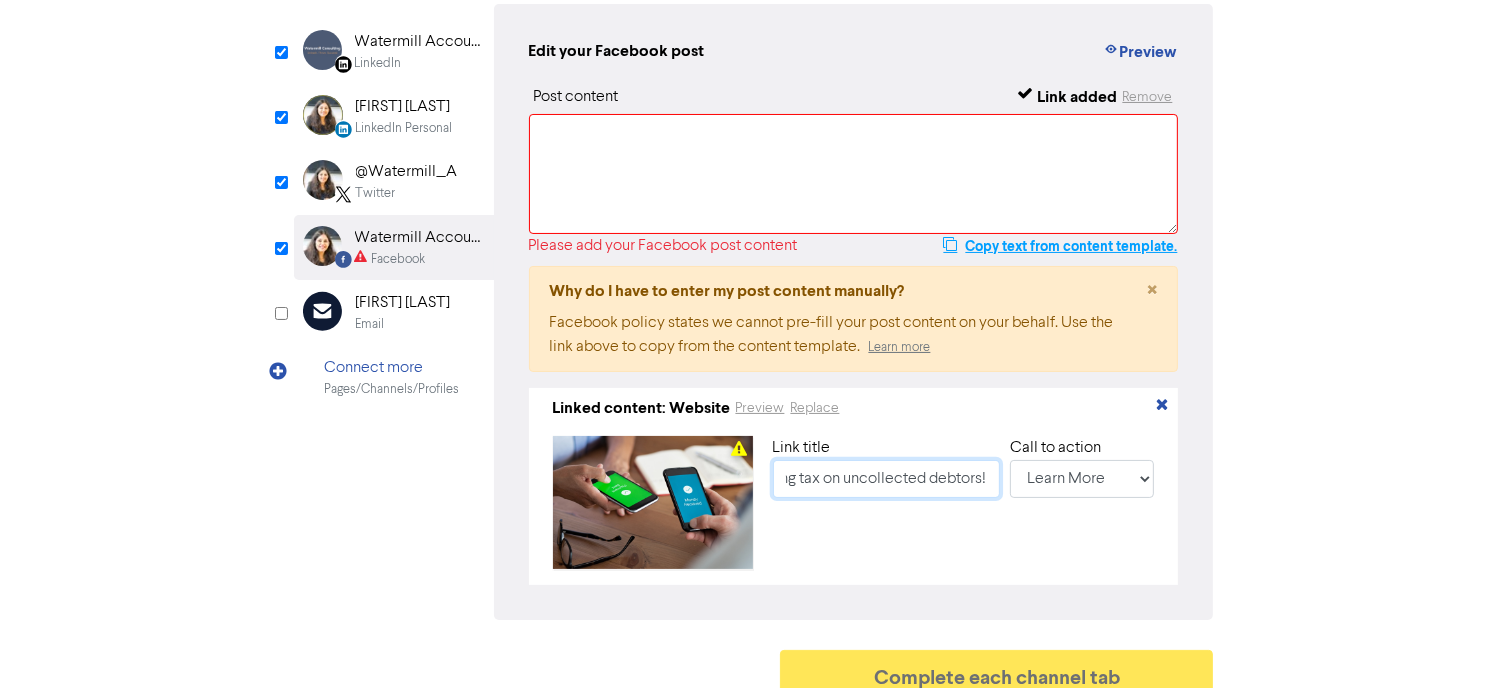 type on "Don’t end up paying tax on uncollected debtors!" 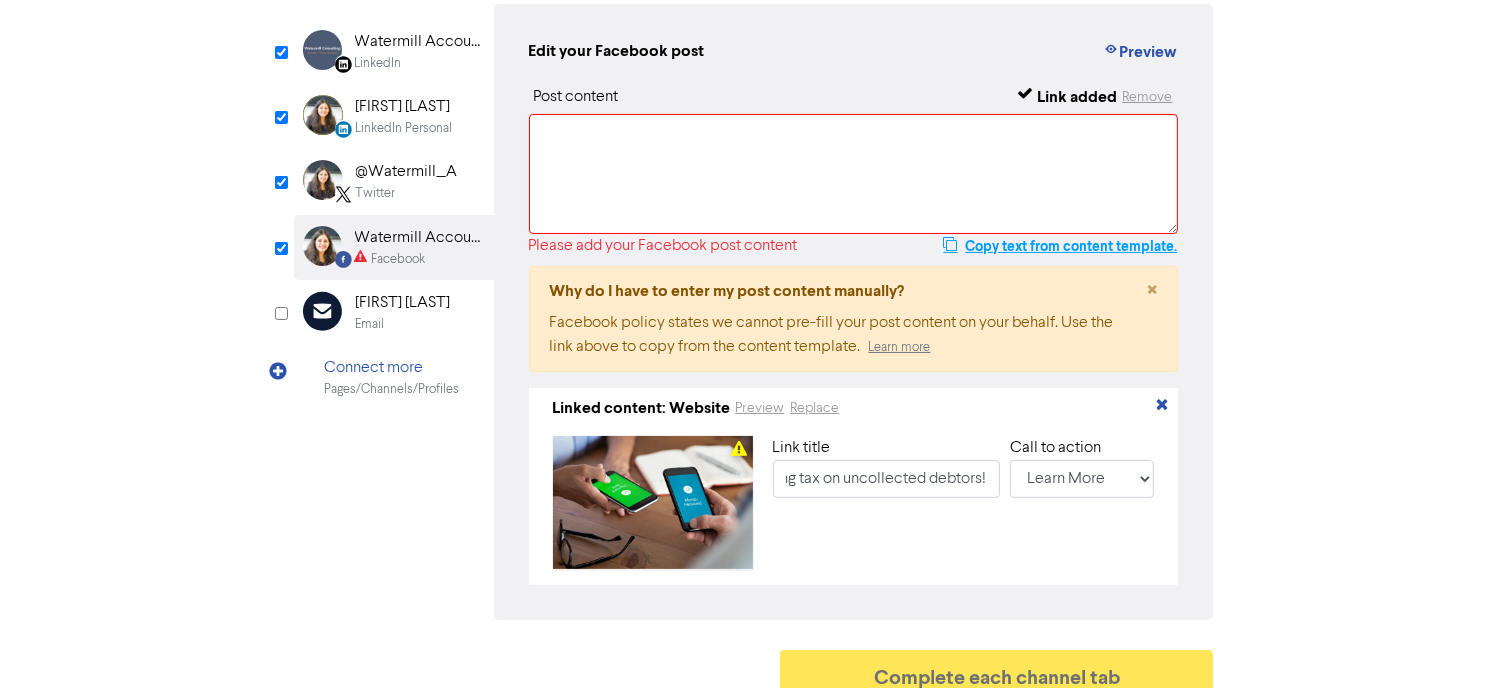 scroll, scrollTop: 0, scrollLeft: 0, axis: both 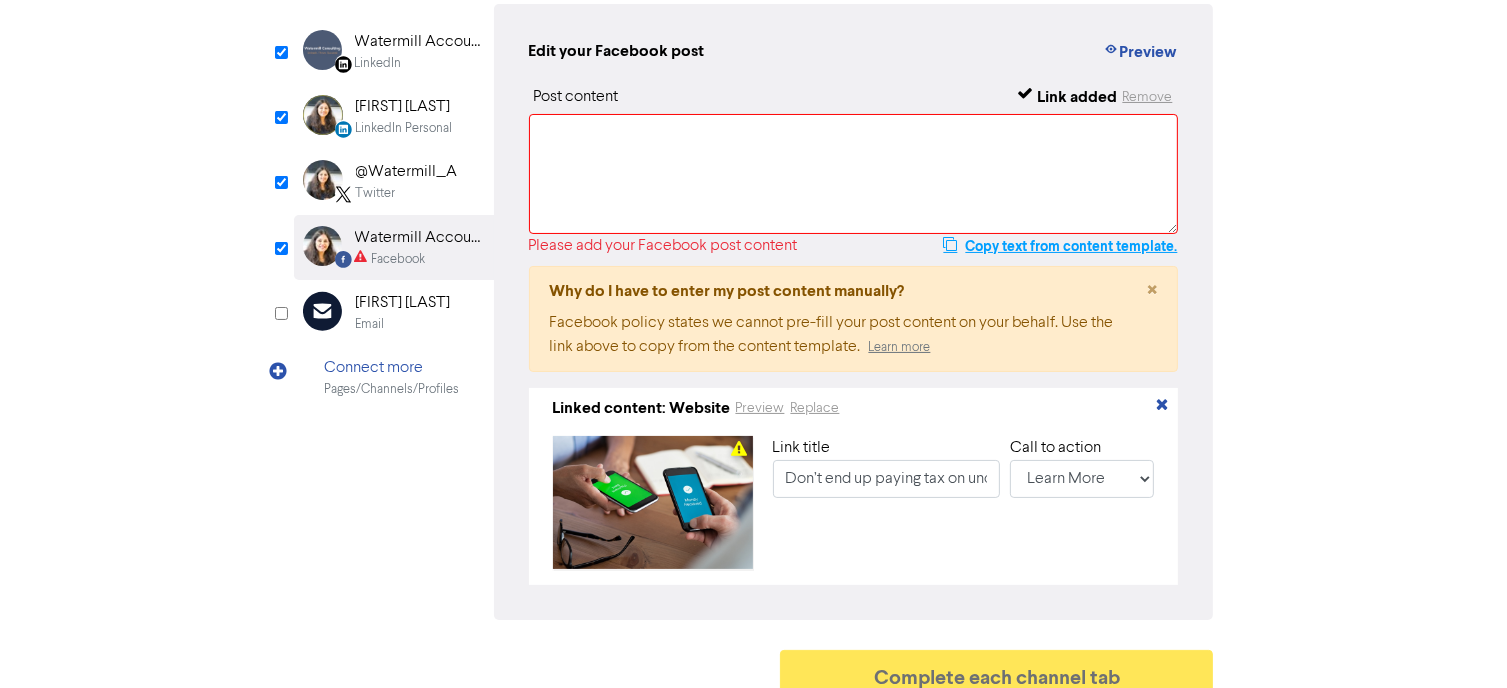 click on "Copy text from content template." at bounding box center [1060, 246] 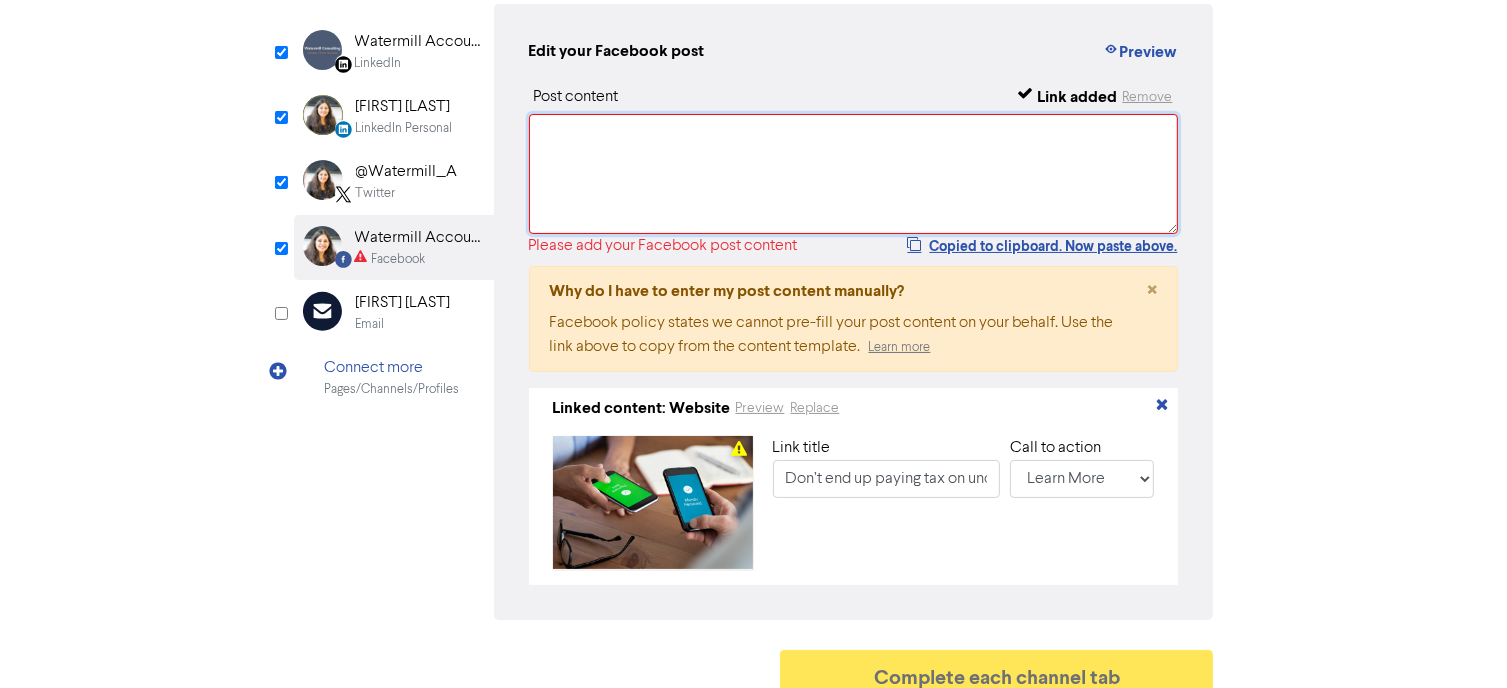 click at bounding box center (854, 174) 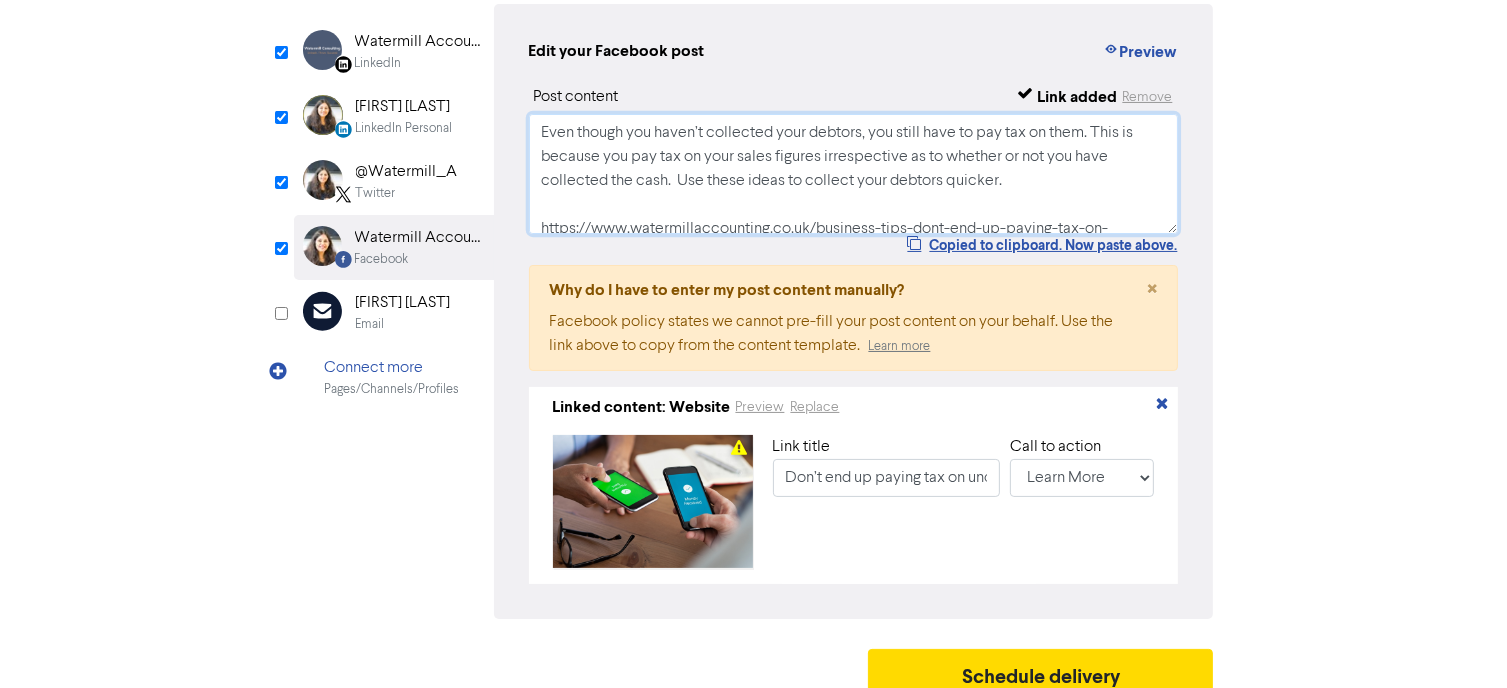 scroll, scrollTop: 29, scrollLeft: 0, axis: vertical 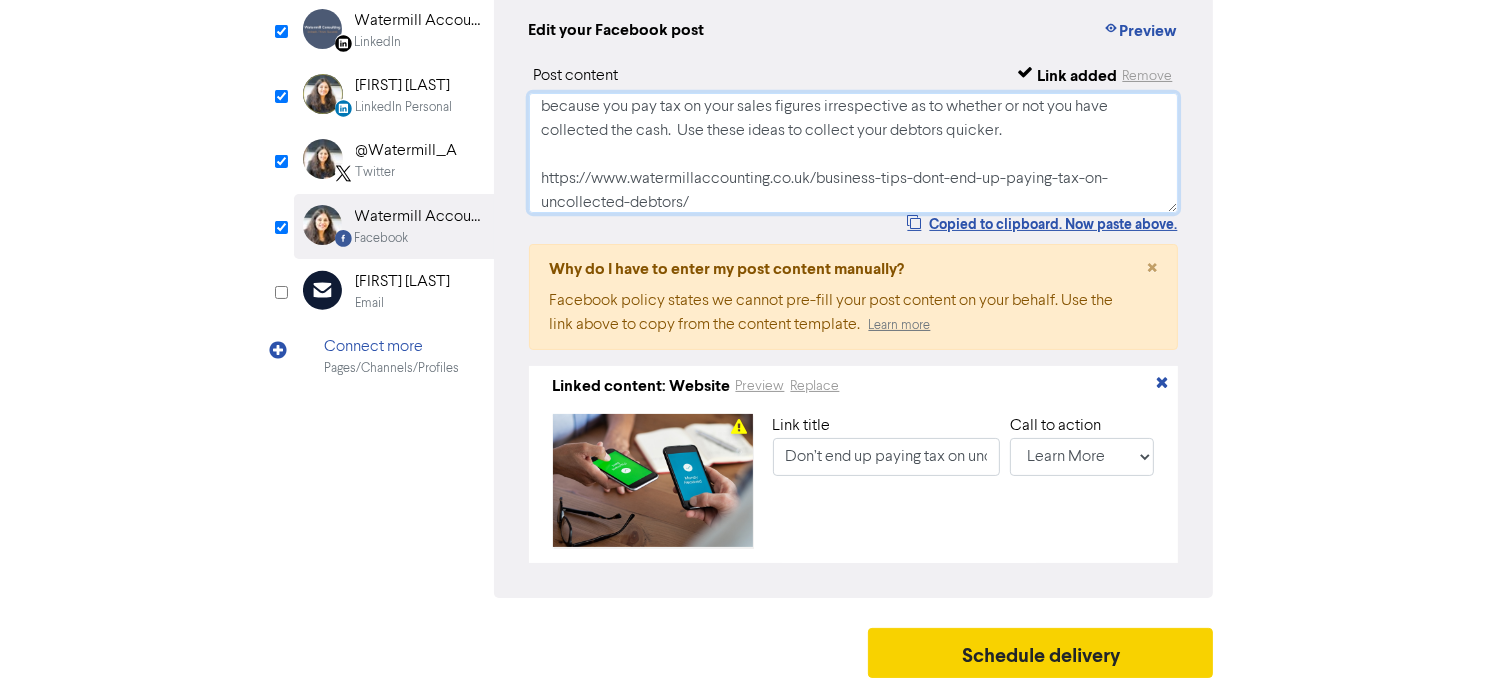 type on "Even though you haven’t collected your debtors, you still have to pay tax on them. This is because you pay tax on your sales figures irrespective as to whether or not you have collected the cash.  Use these ideas to collect your debtors quicker.
https://www.watermillaccounting.co.uk/business-tips-dont-end-up-paying-tax-on-uncollected-debtors/" 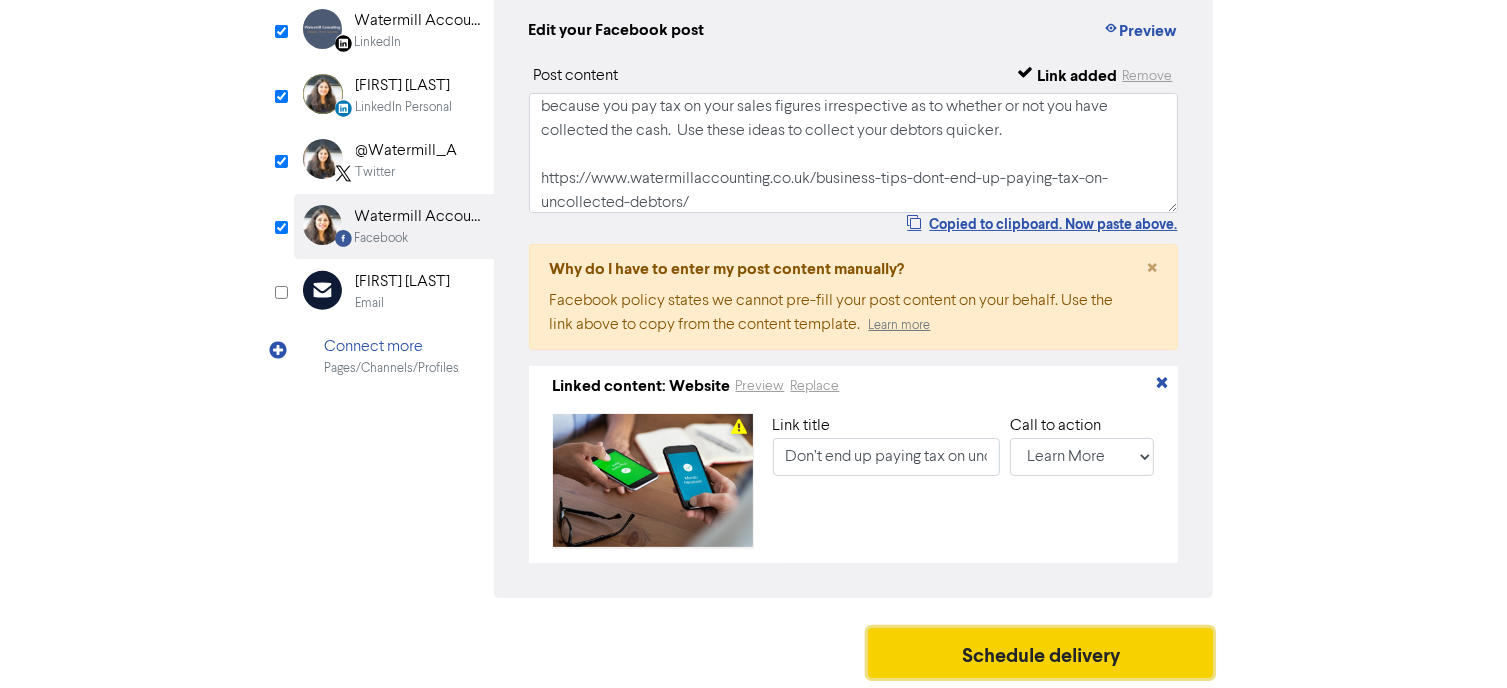 click on "Schedule delivery" at bounding box center (1041, 653) 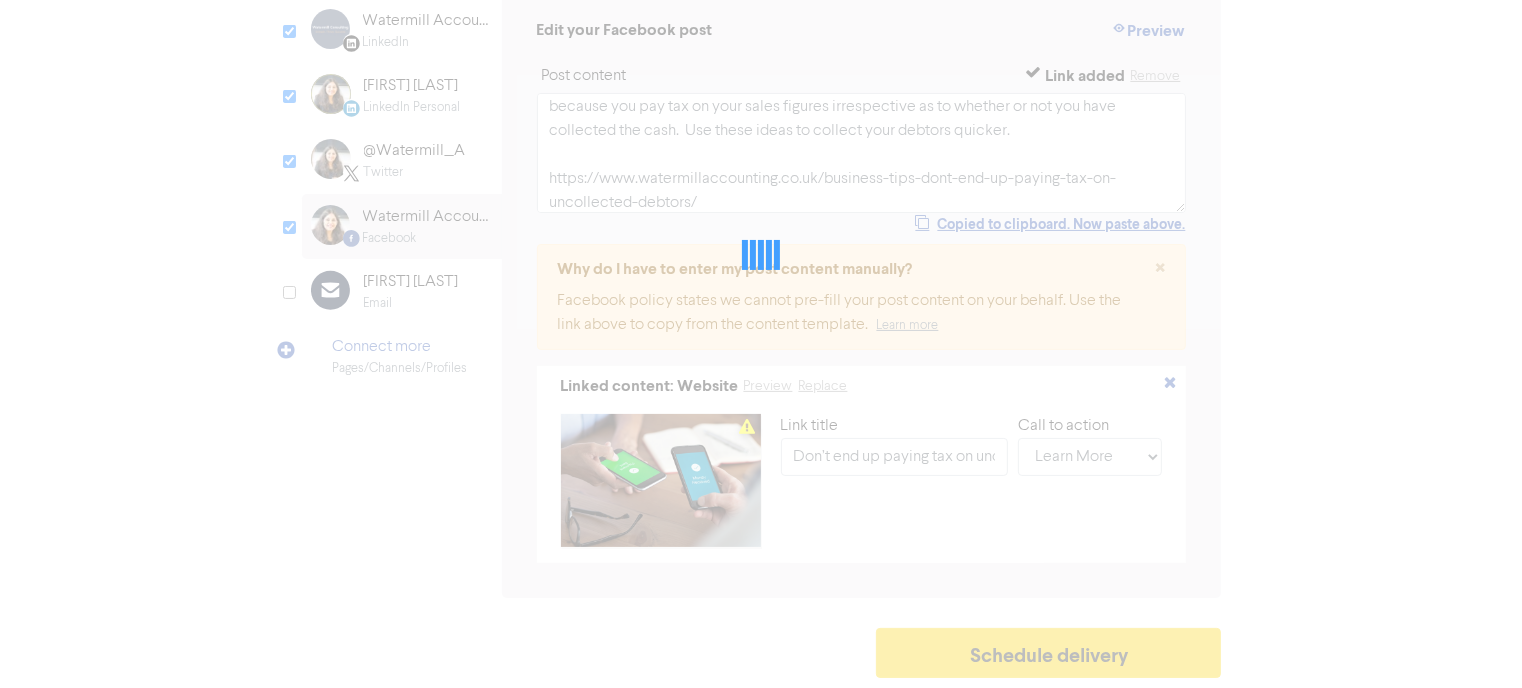 scroll, scrollTop: 0, scrollLeft: 0, axis: both 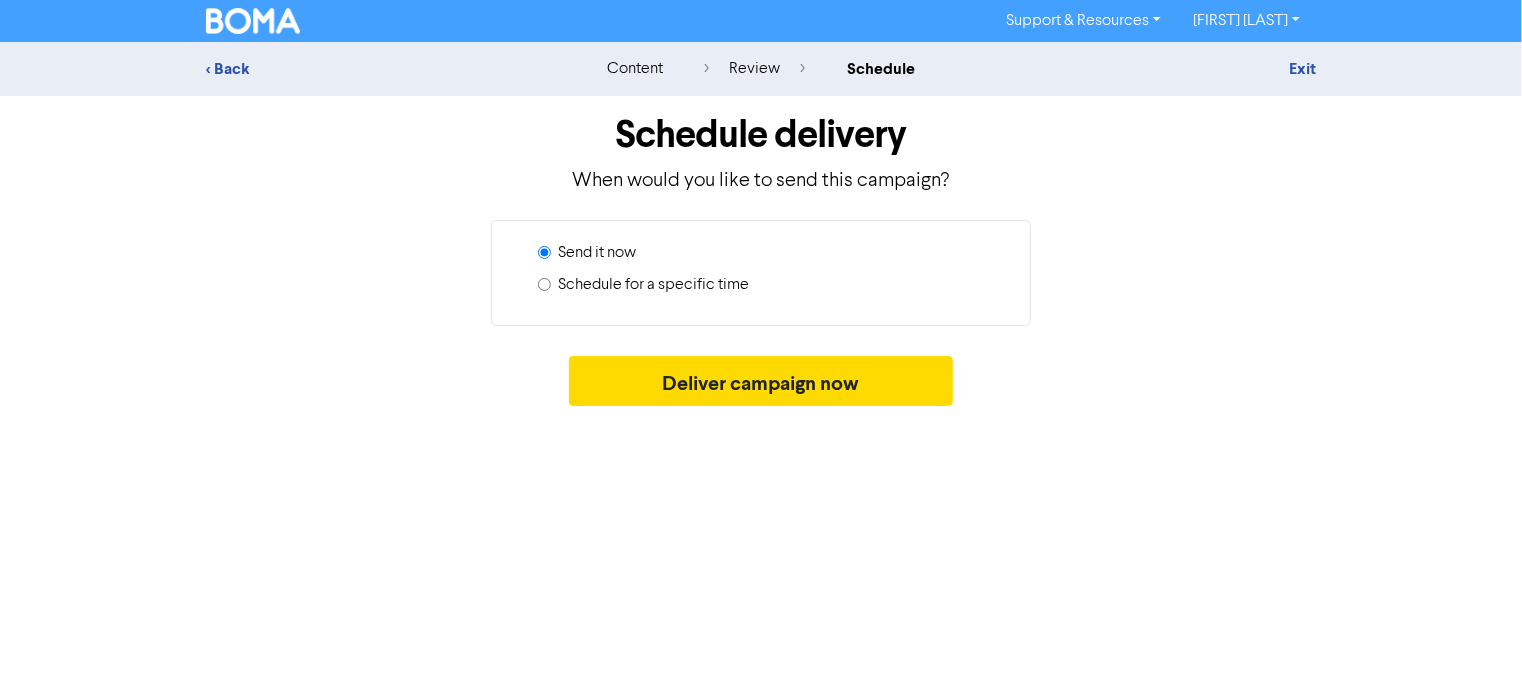click on "Schedule for a specific time" at bounding box center (653, 285) 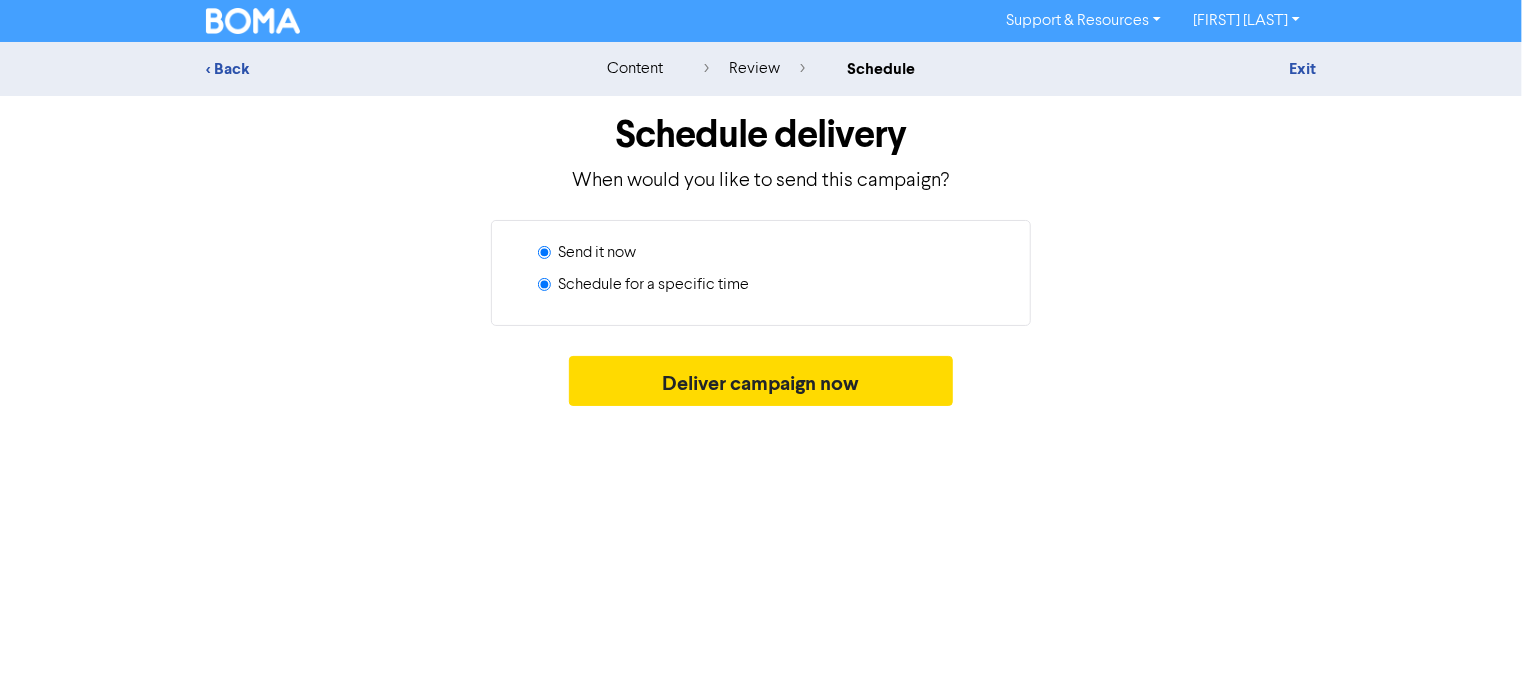 radio on "true" 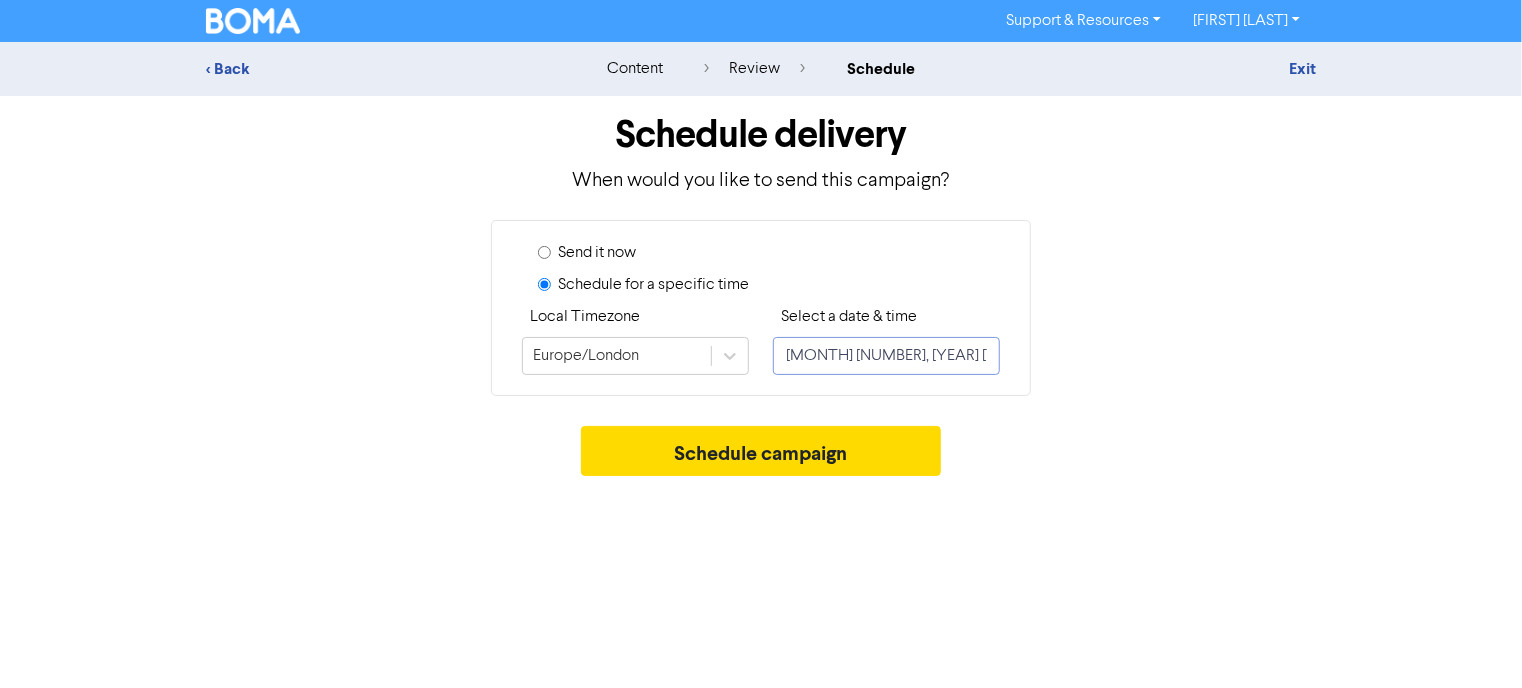 click on "[MONTH] [NUMBER], [YEAR] [TIME]" at bounding box center [886, 356] 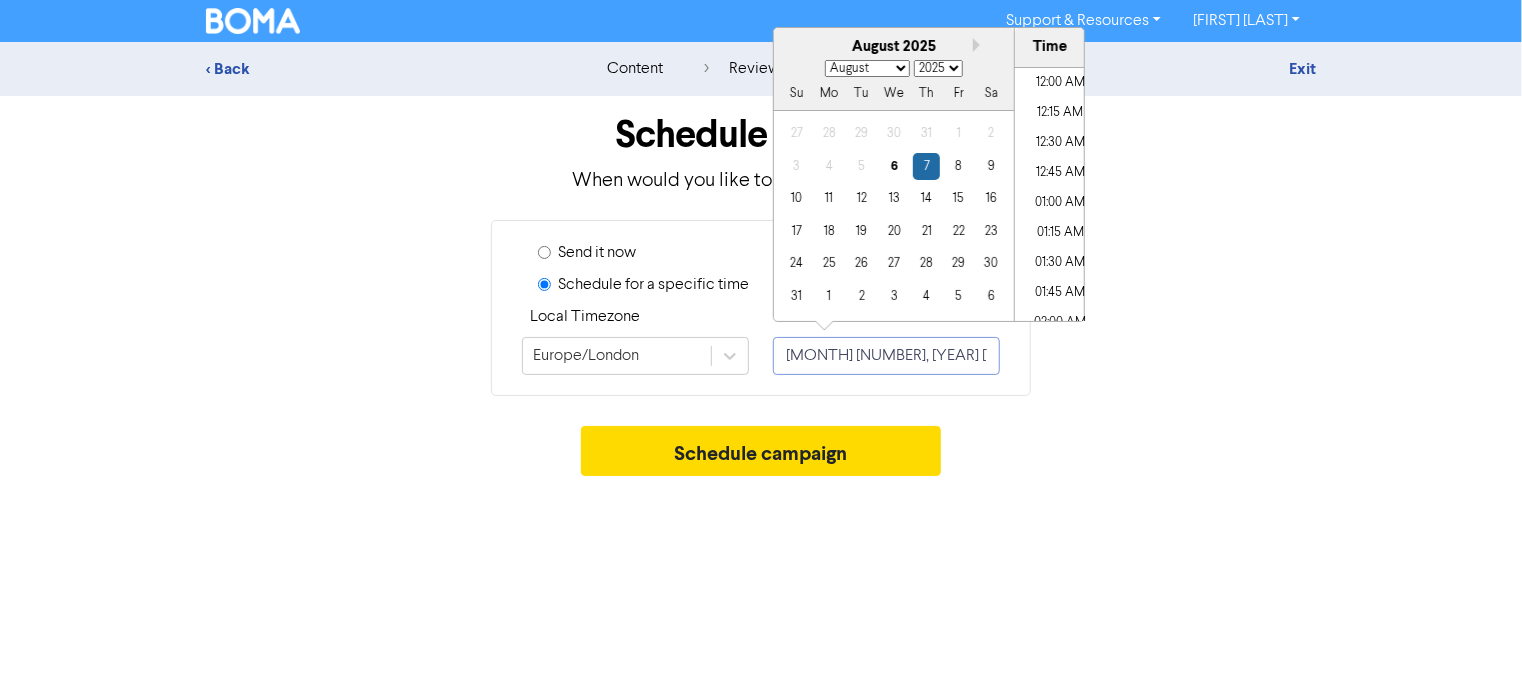 scroll, scrollTop: 788, scrollLeft: 0, axis: vertical 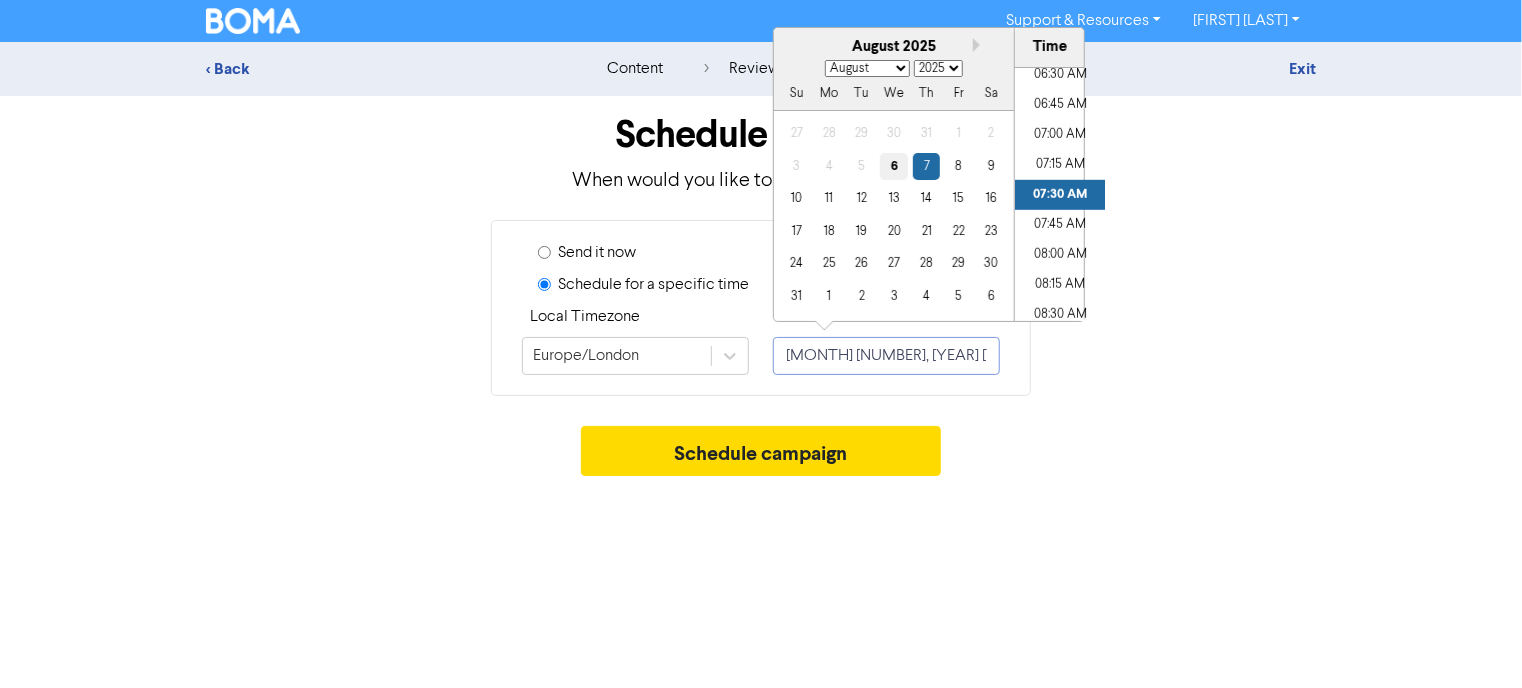 click on "6" at bounding box center (893, 166) 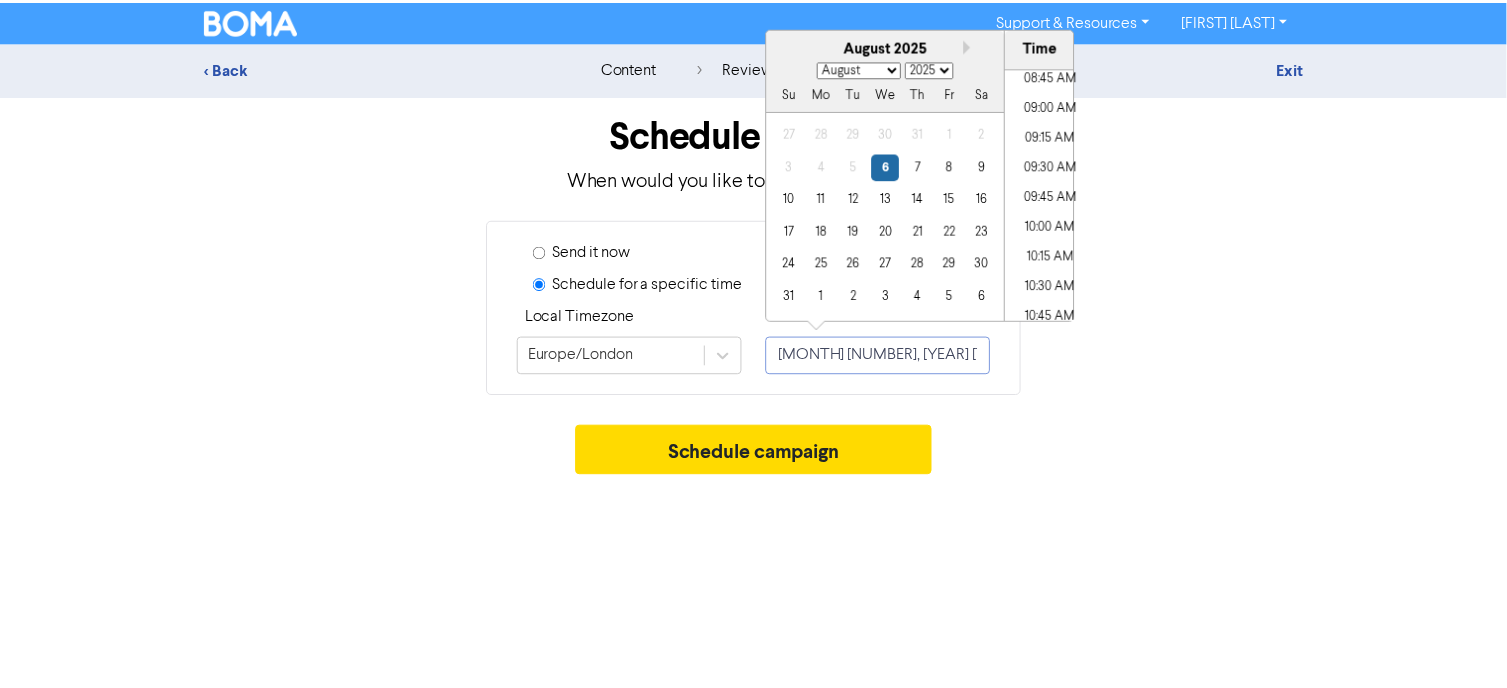 scroll, scrollTop: 1088, scrollLeft: 0, axis: vertical 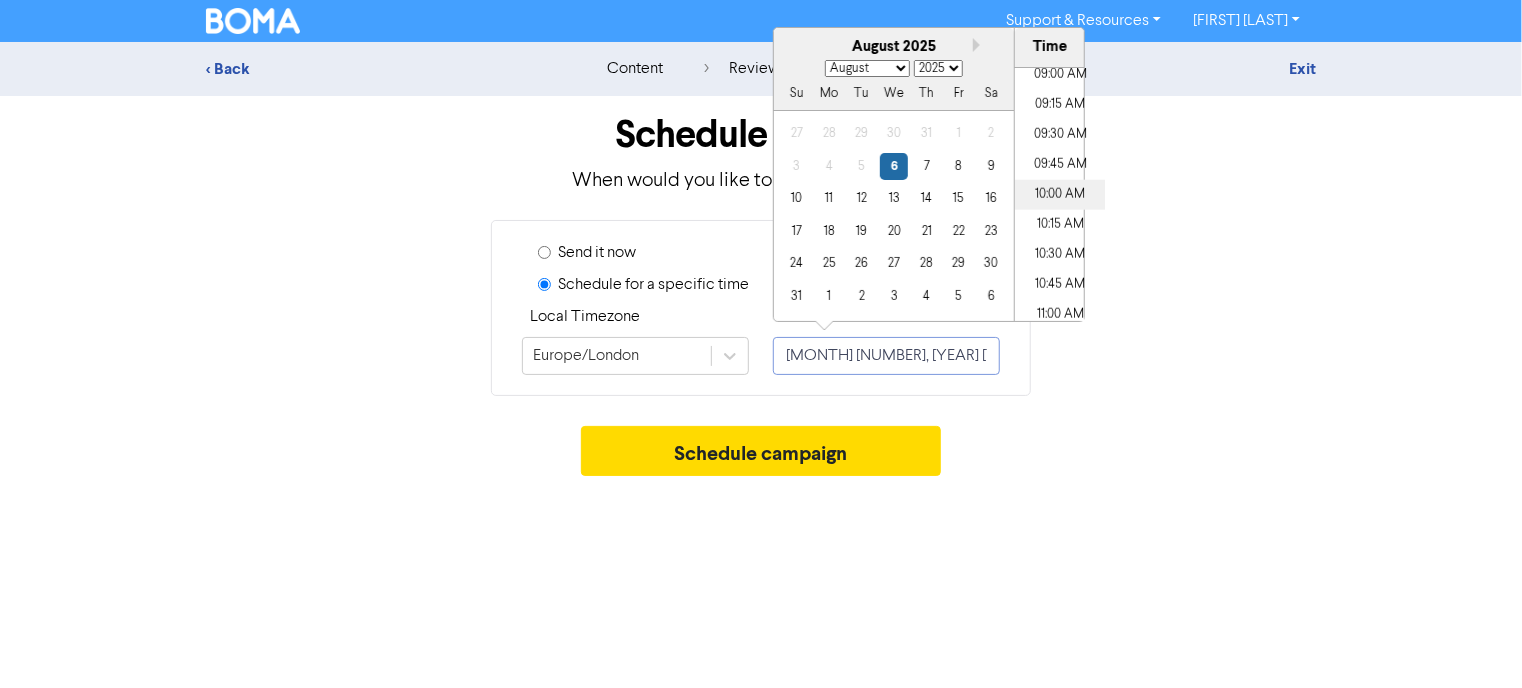 click on "10:00 AM" at bounding box center (1060, 195) 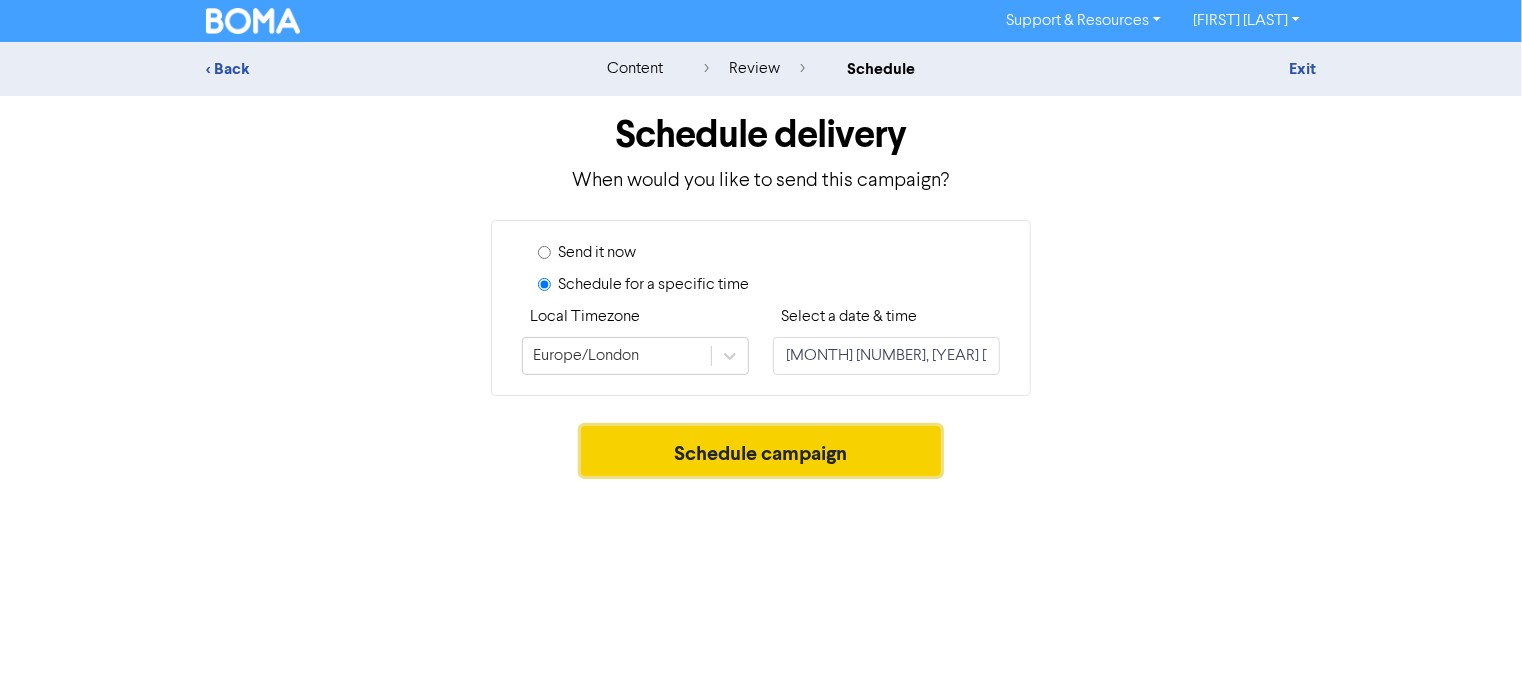 click on "Schedule campaign" at bounding box center (761, 451) 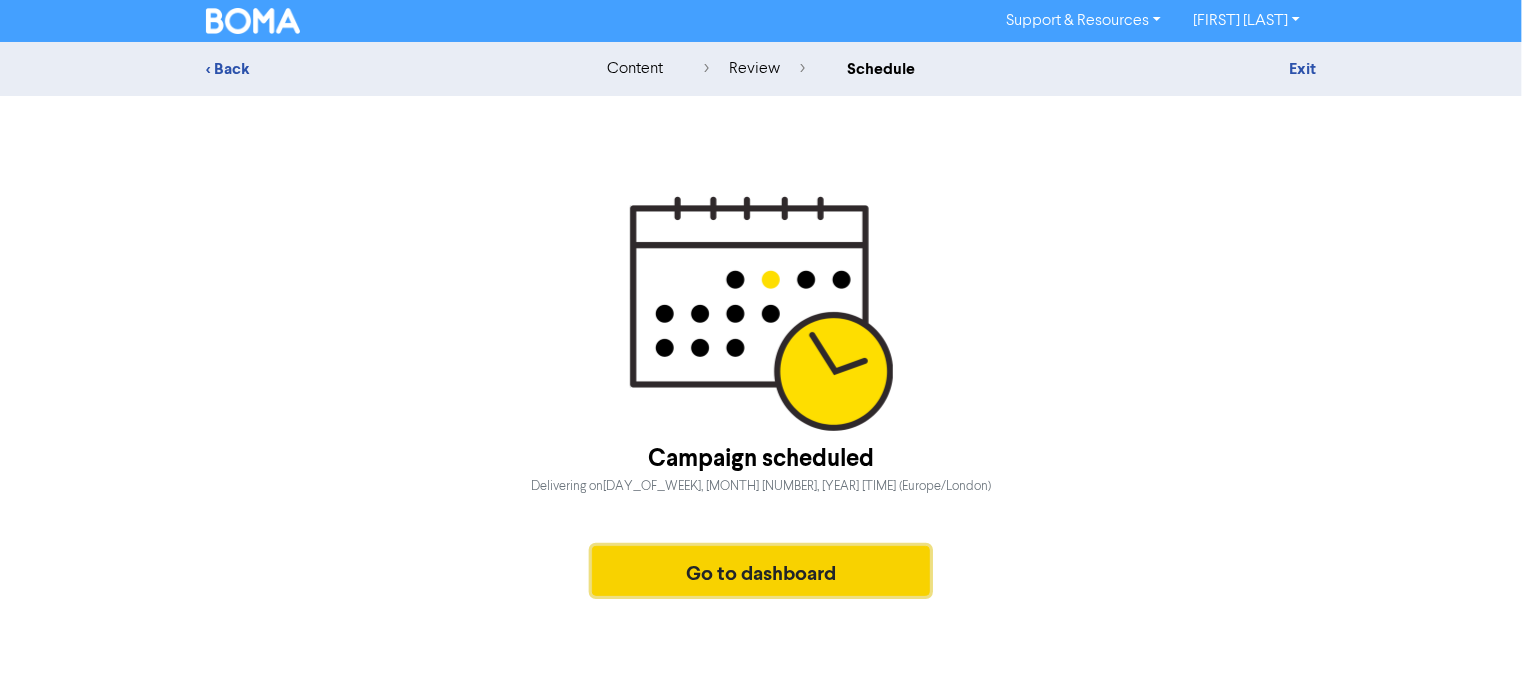 click on "Go to dashboard" at bounding box center [761, 571] 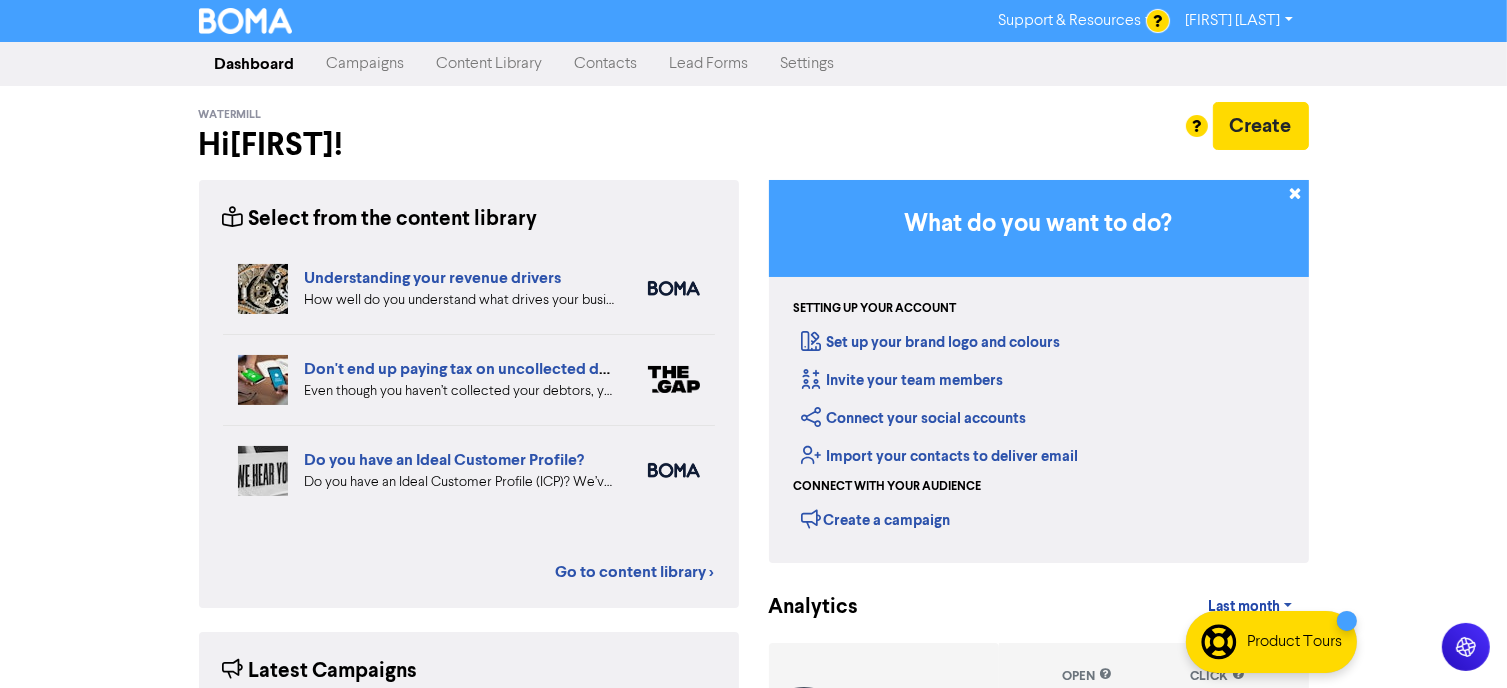 click on "Campaigns" at bounding box center (366, 64) 